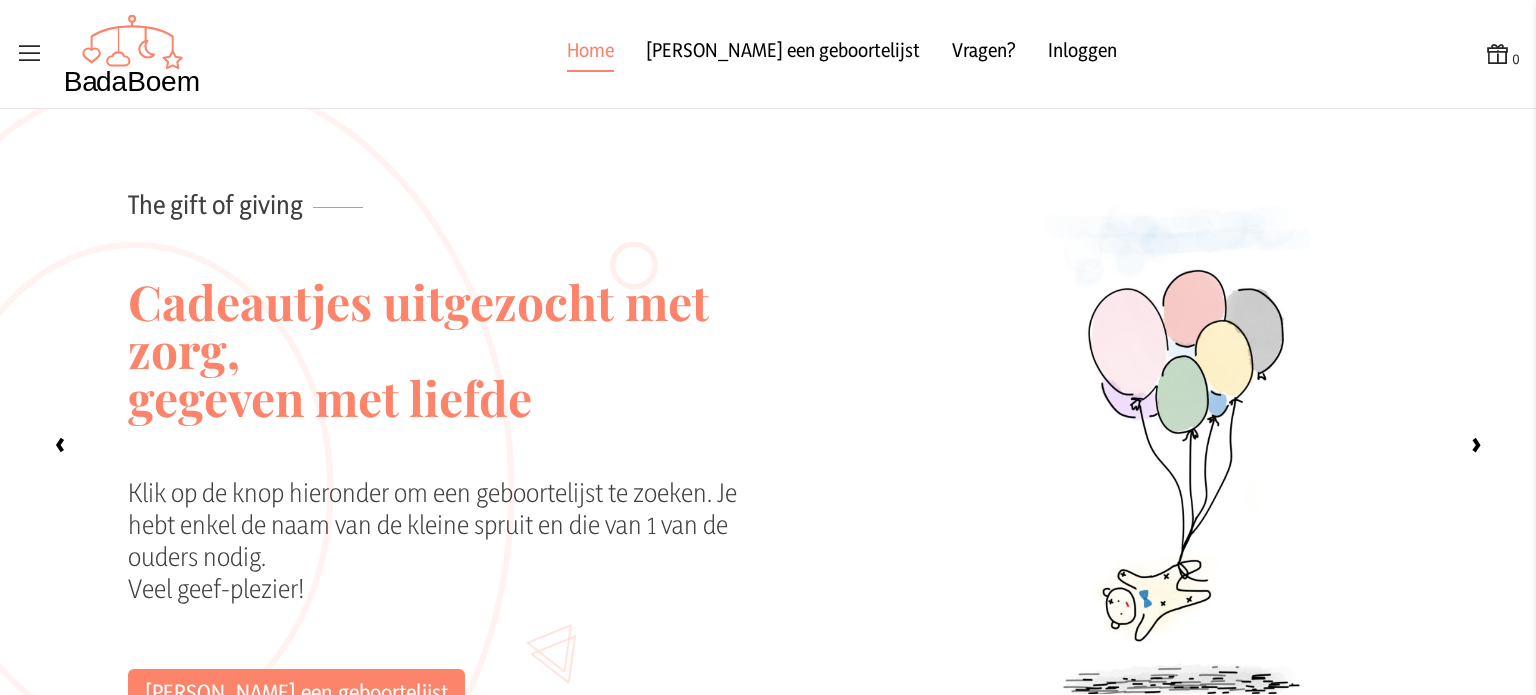 scroll, scrollTop: 0, scrollLeft: 0, axis: both 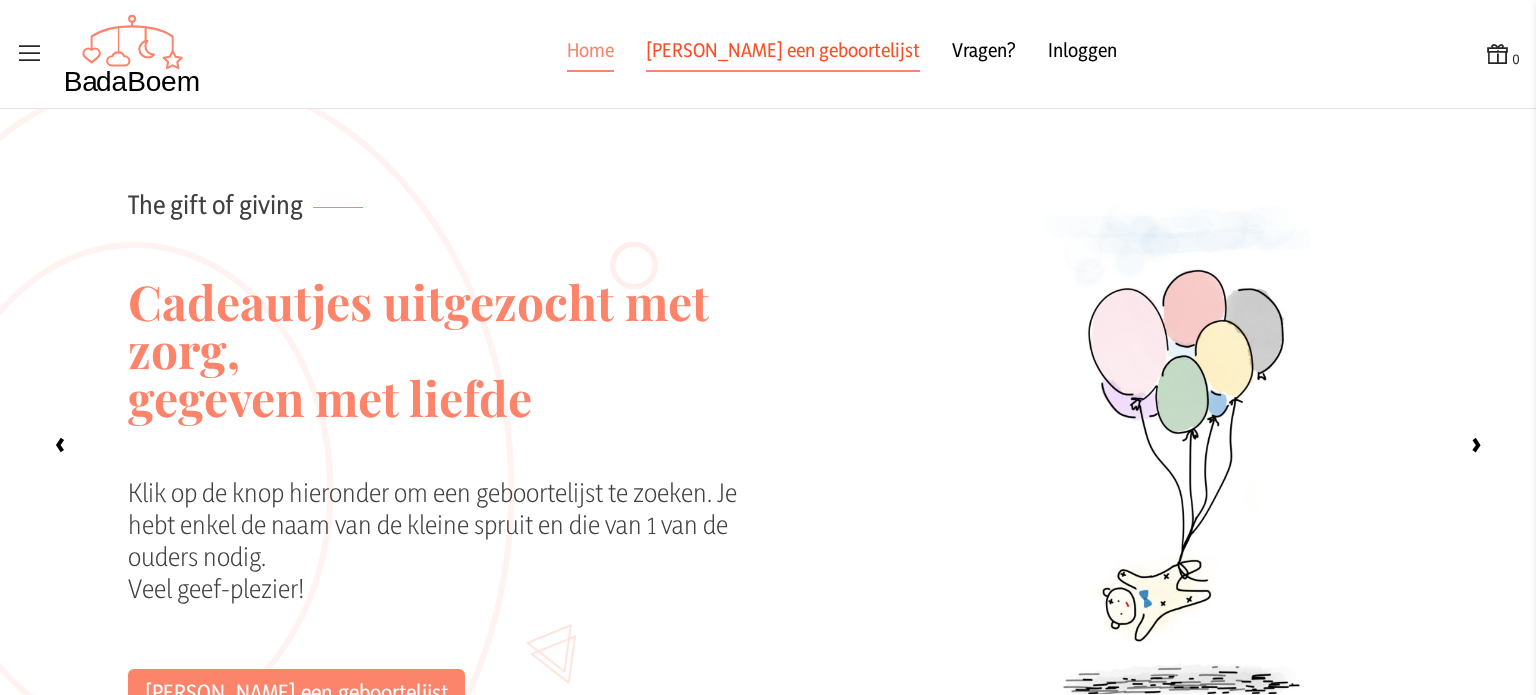 click on "[PERSON_NAME] een geboortelijst" at bounding box center (783, 54) 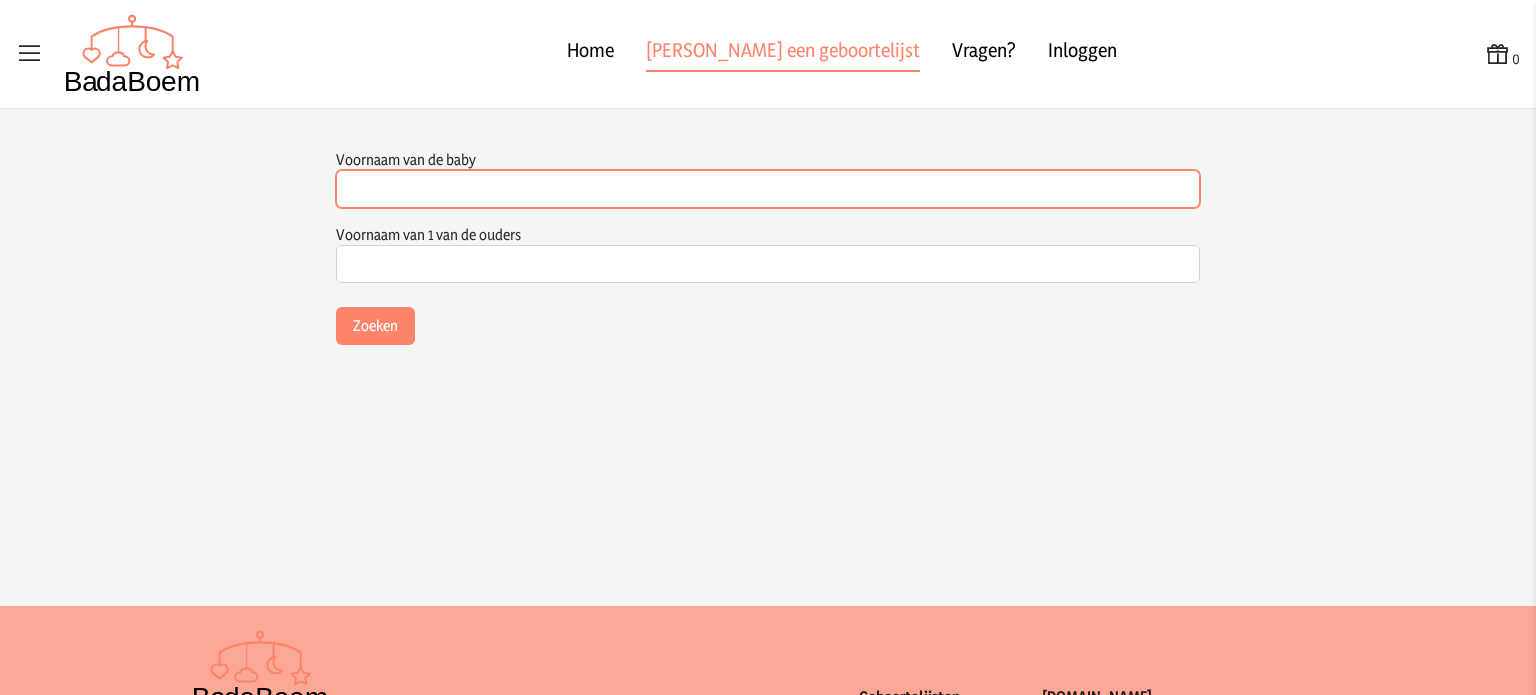 click on "Voornaam van de baby" at bounding box center [768, 189] 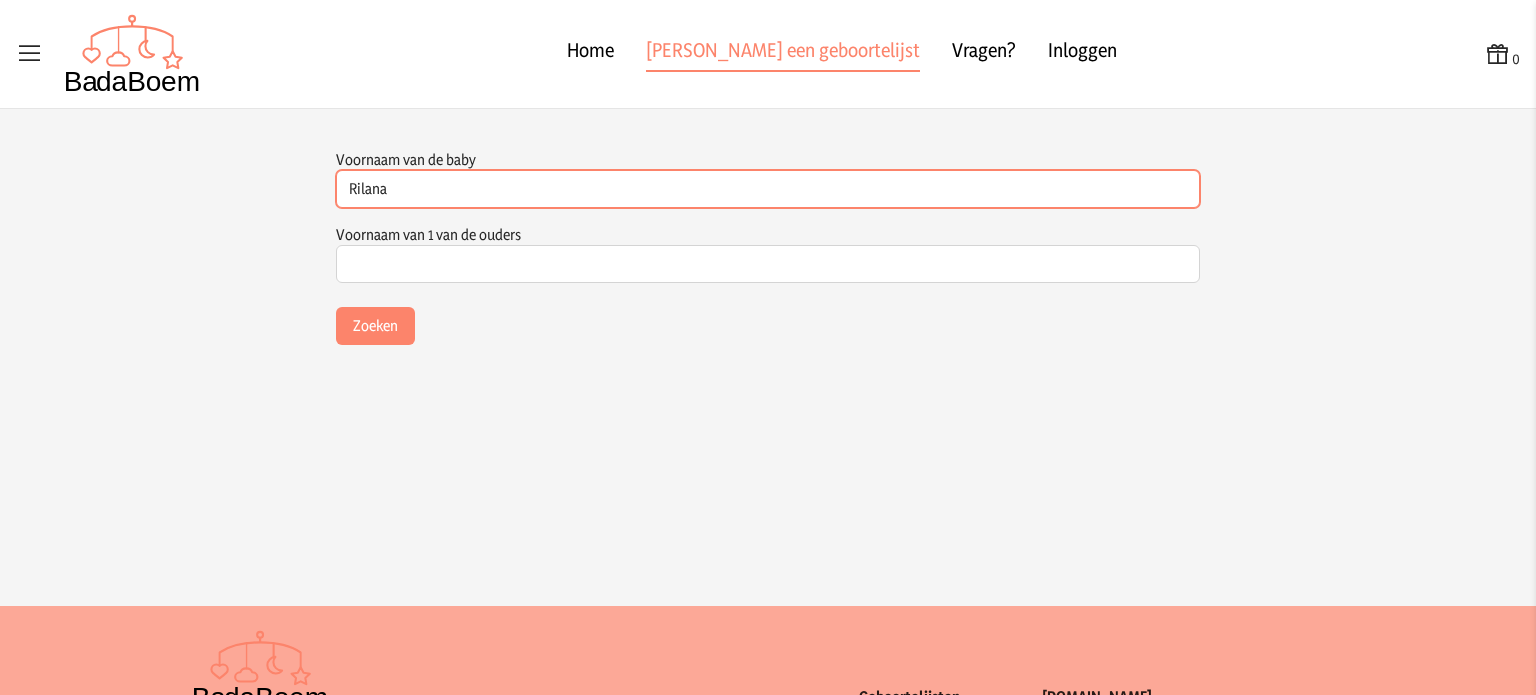 type on "Rilana" 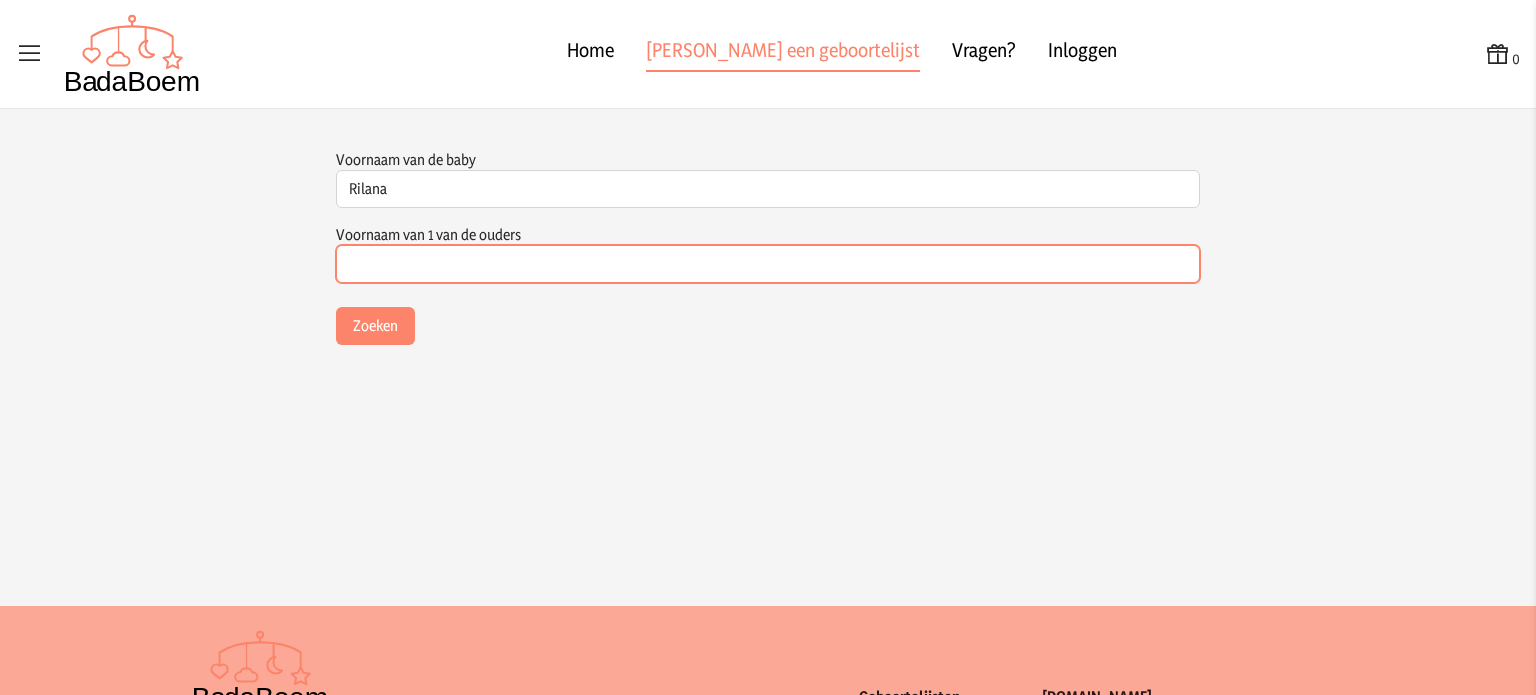 click on "Voornaam van 1 van de ouders" at bounding box center [768, 264] 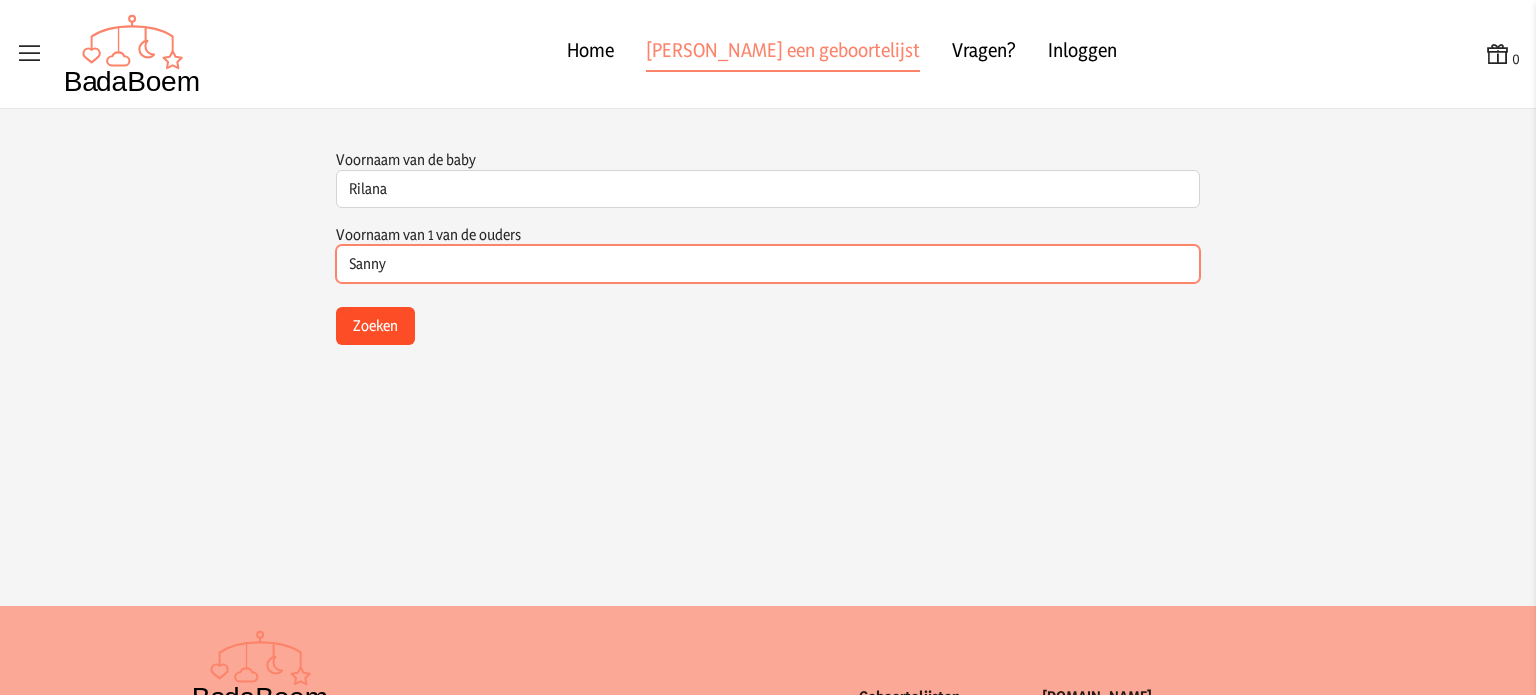 type on "Sanny" 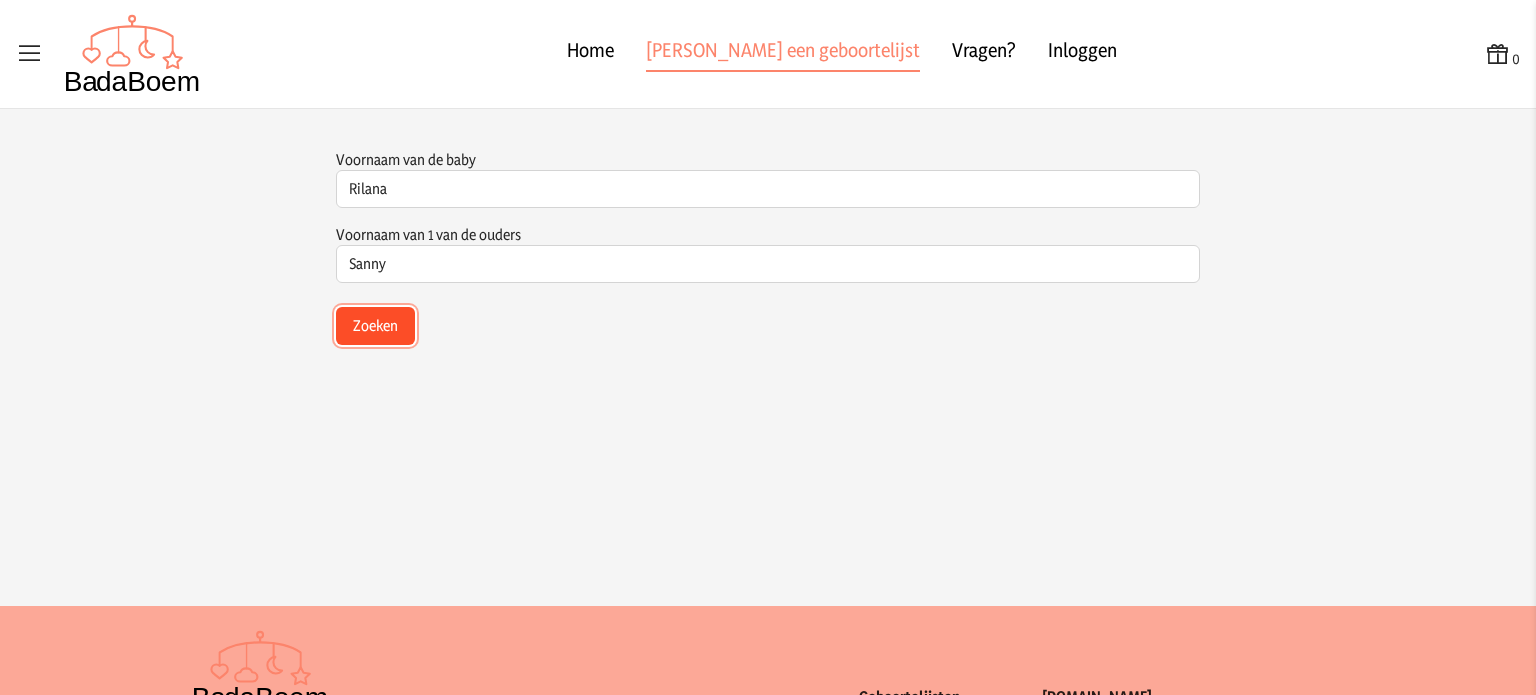 click on "Zoeken" 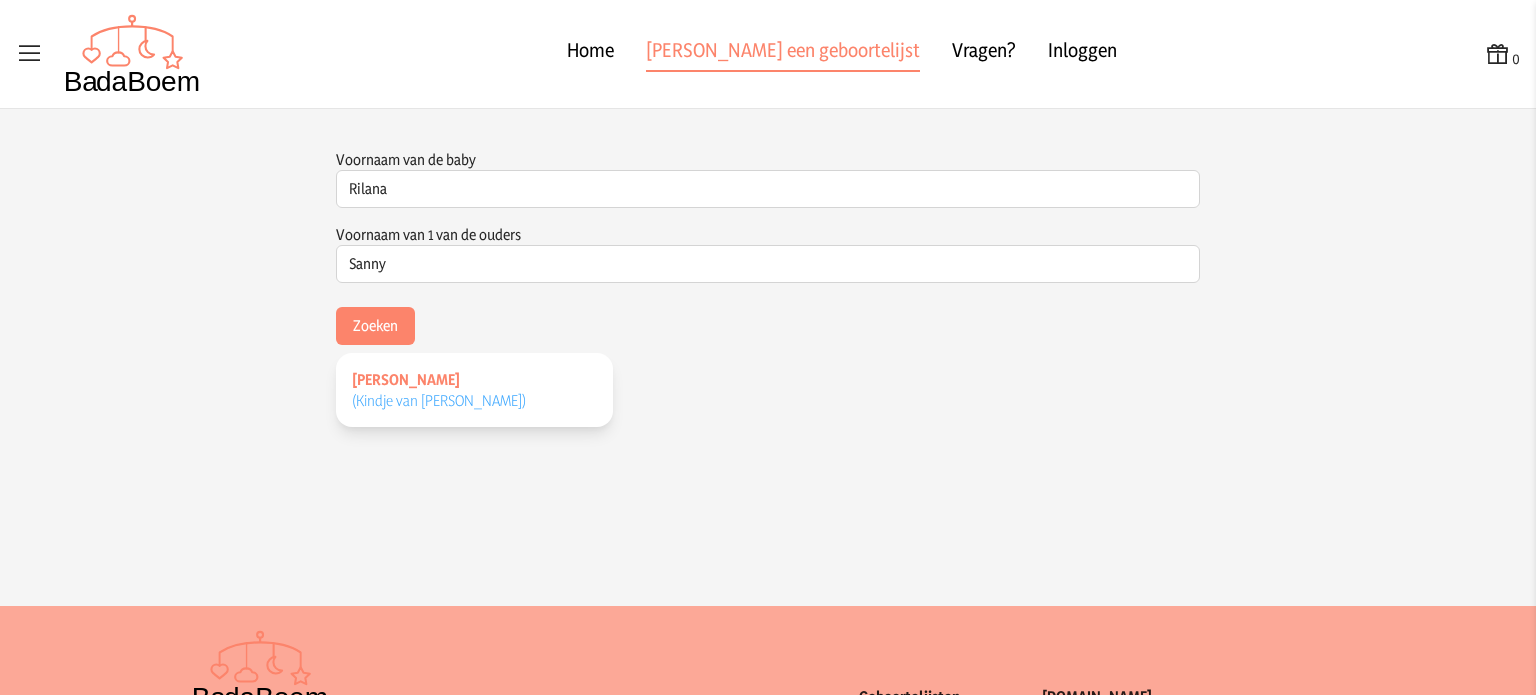 click on "[PERSON_NAME] (Kindje van [PERSON_NAME]   )" 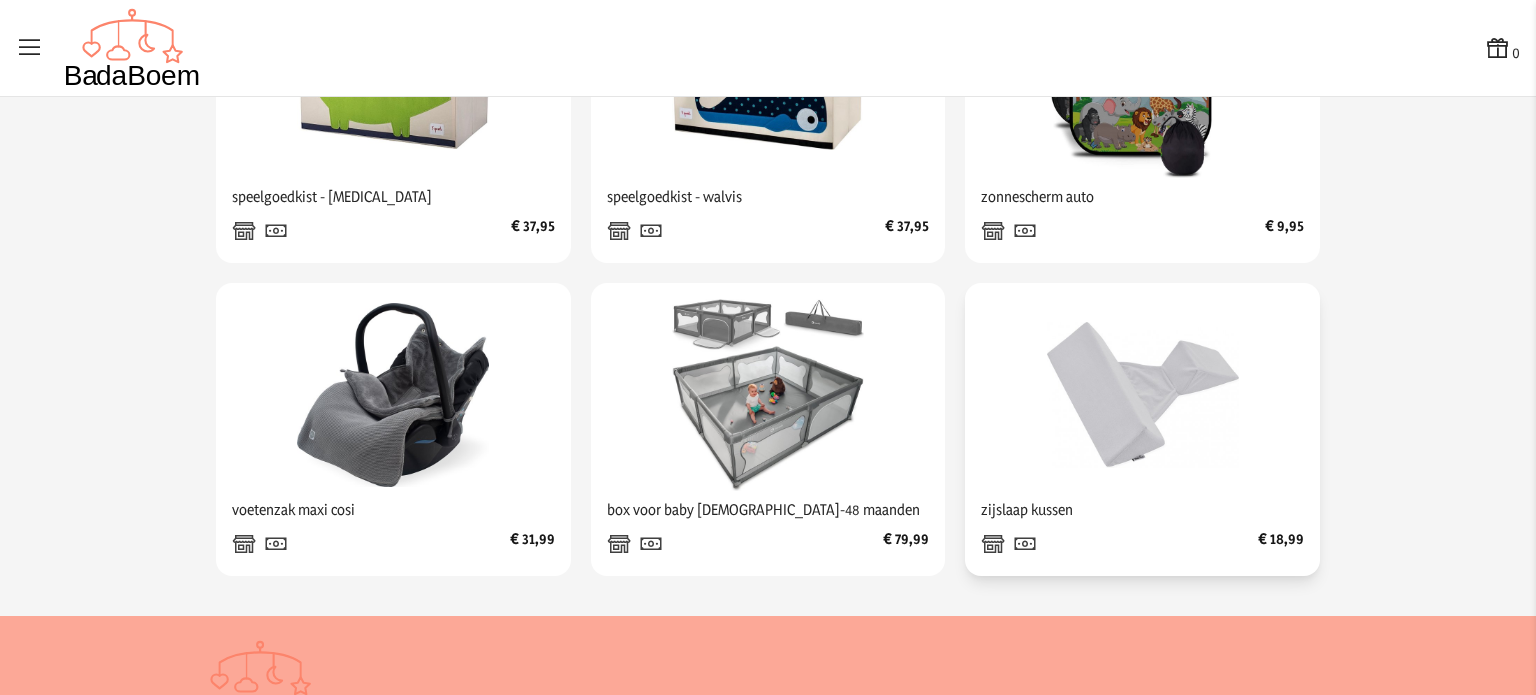 scroll, scrollTop: 2400, scrollLeft: 0, axis: vertical 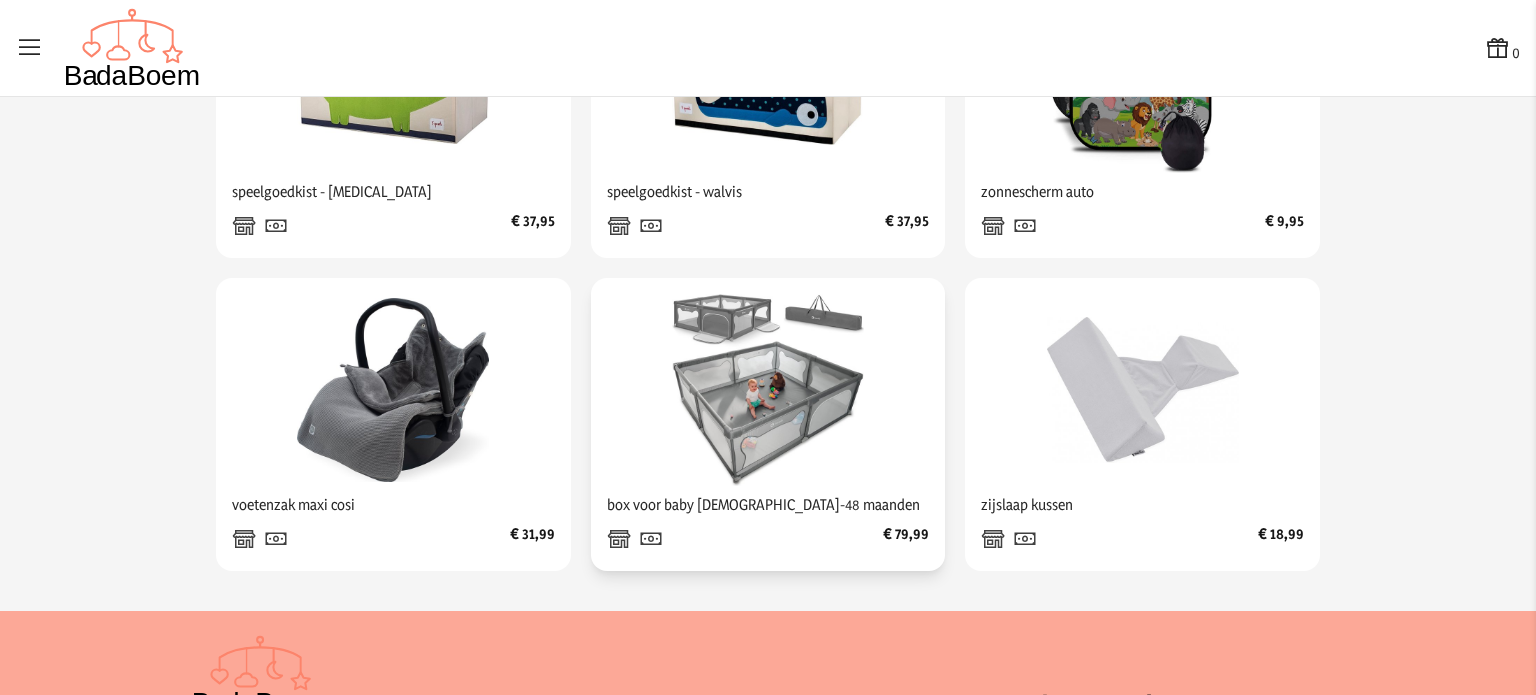 click 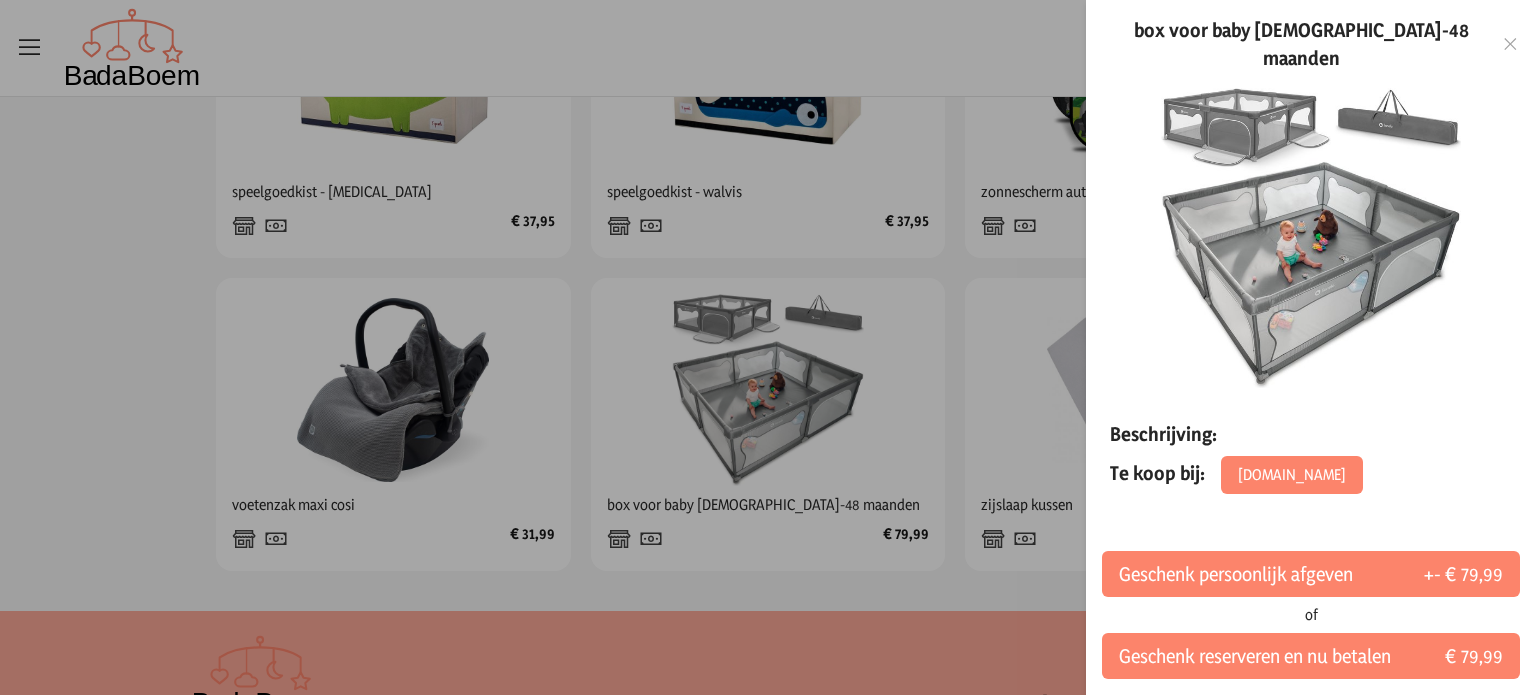 click at bounding box center (768, 347) 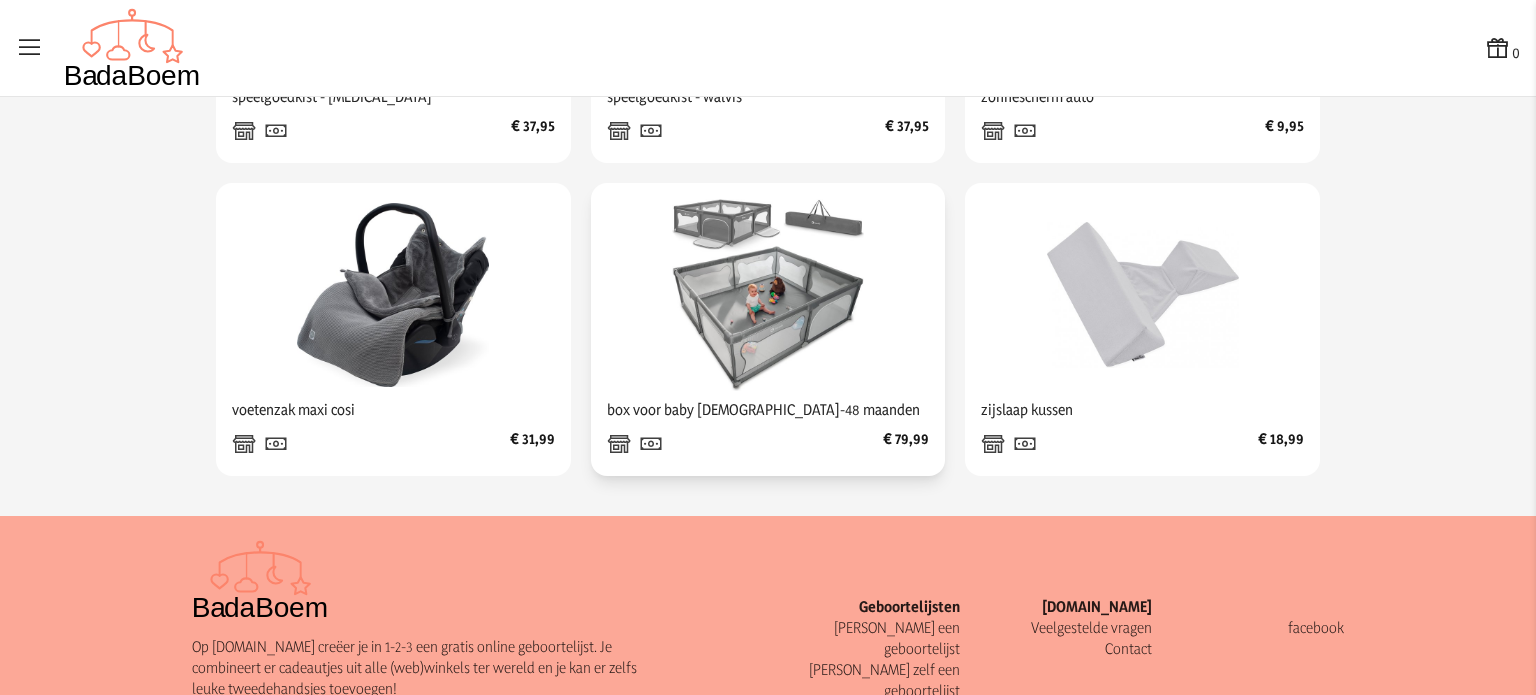 scroll, scrollTop: 2500, scrollLeft: 0, axis: vertical 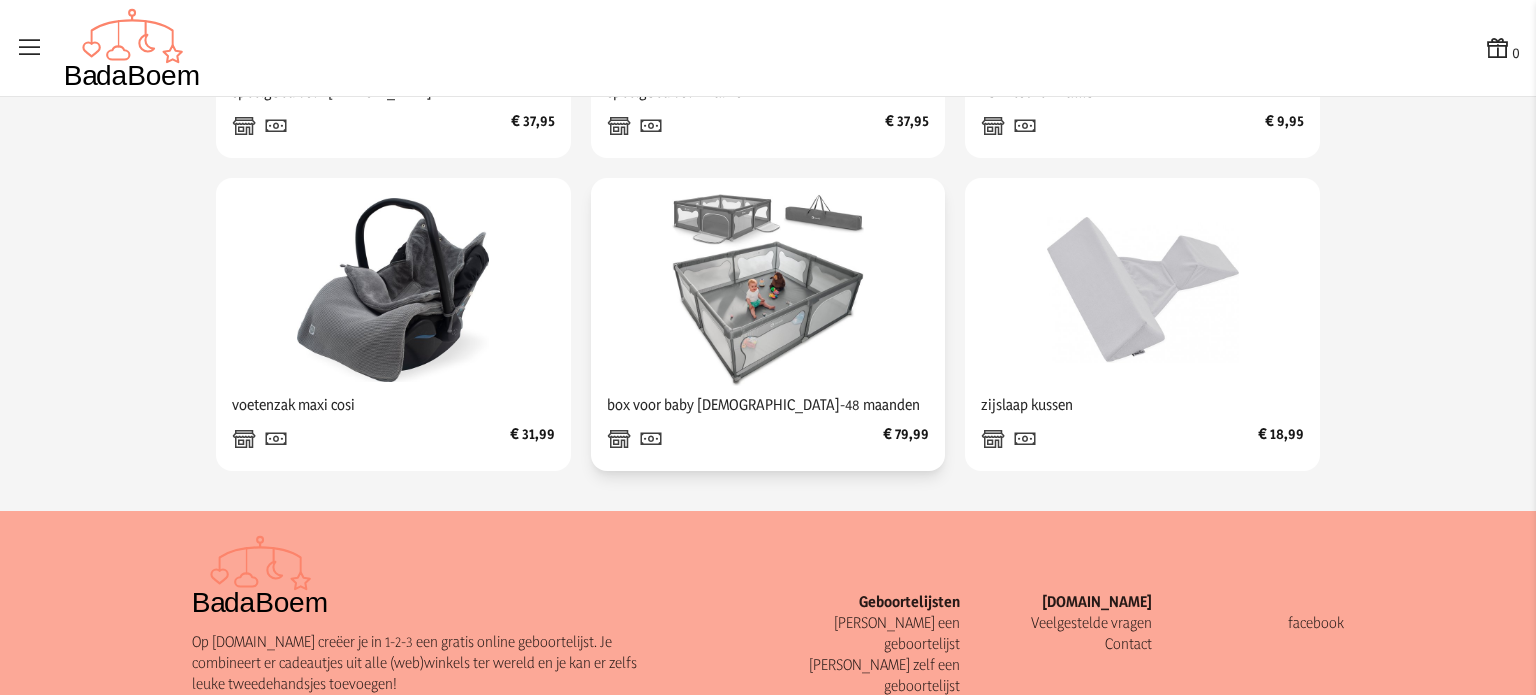 click 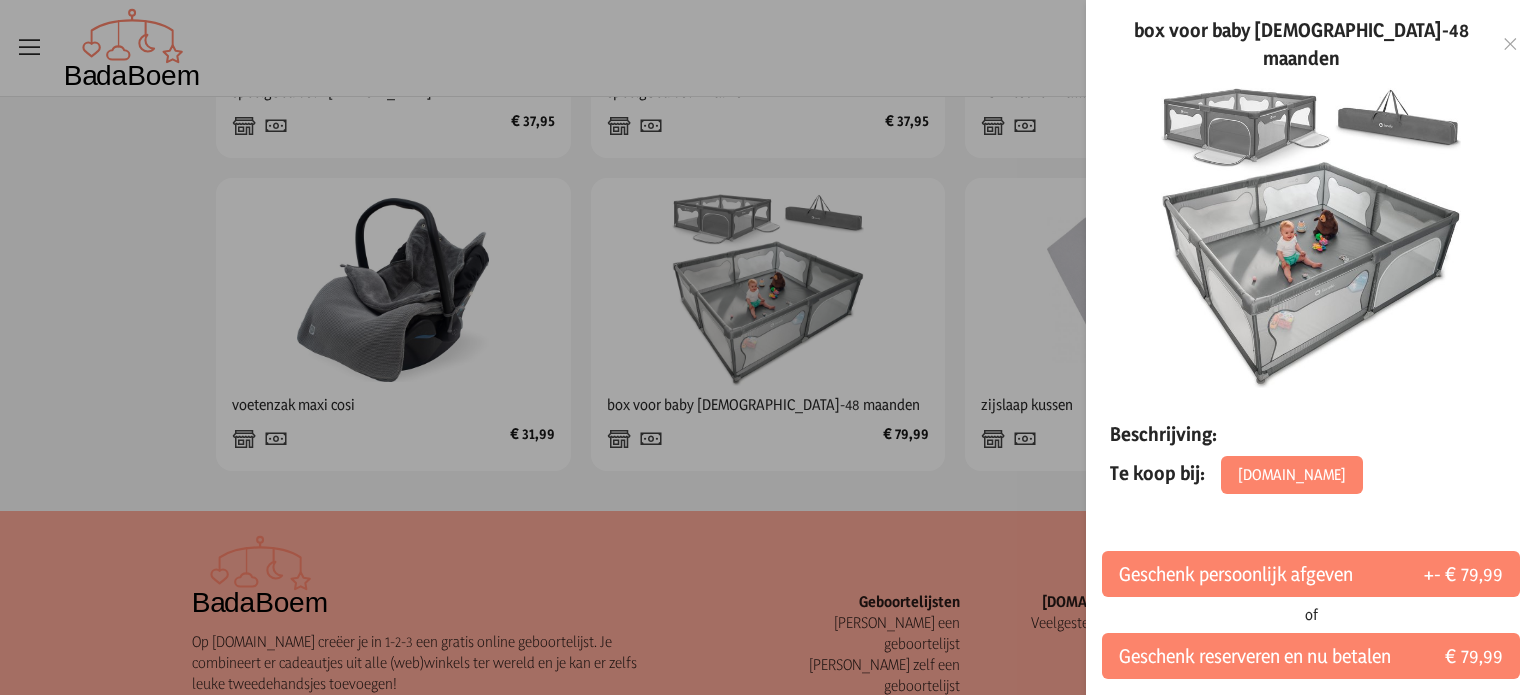 click at bounding box center (768, 347) 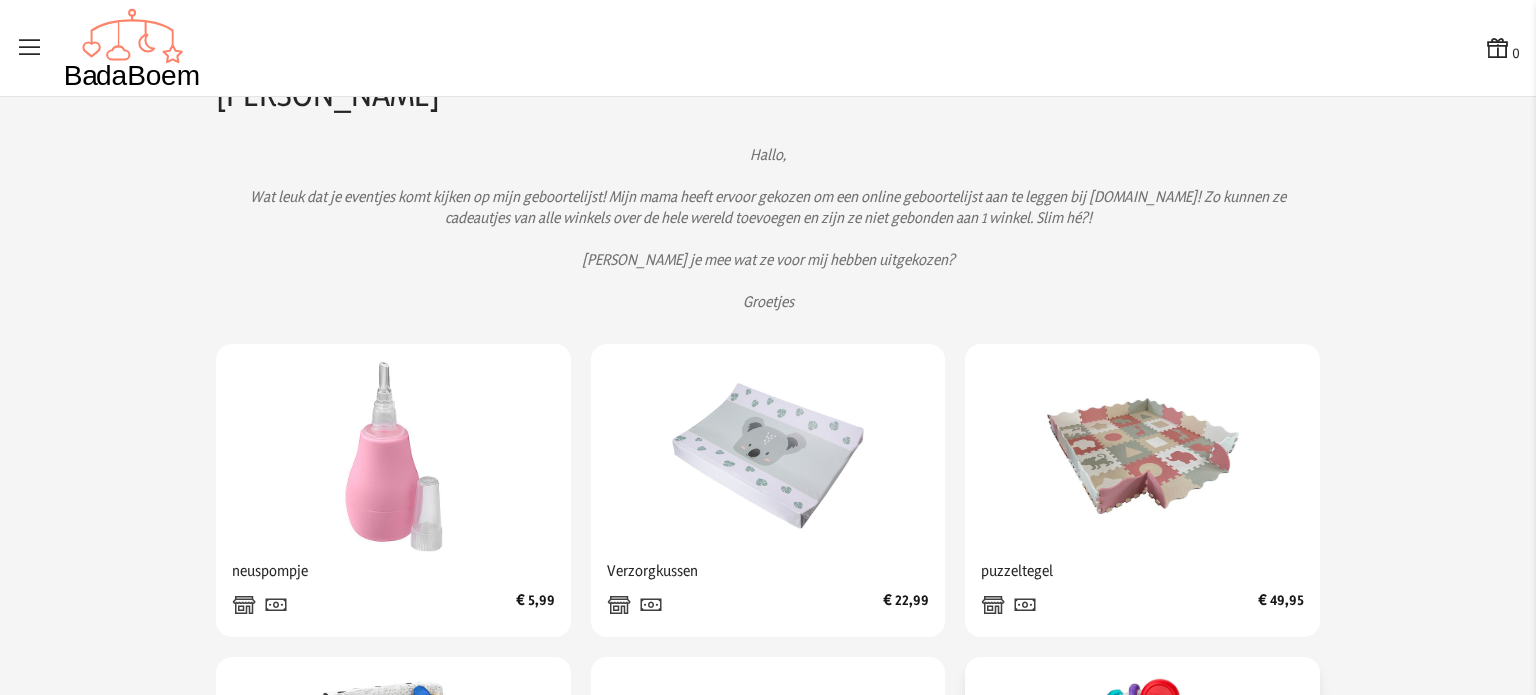 scroll, scrollTop: 100, scrollLeft: 0, axis: vertical 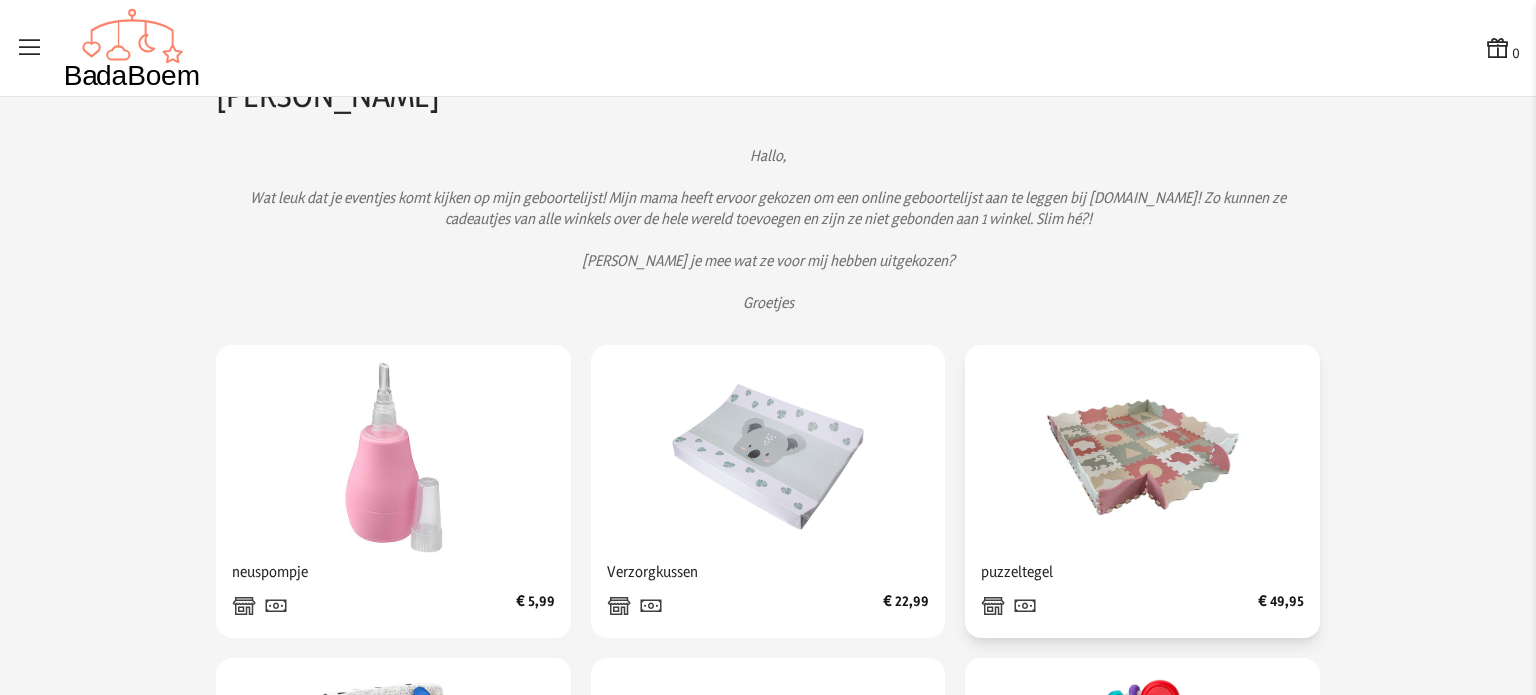 click 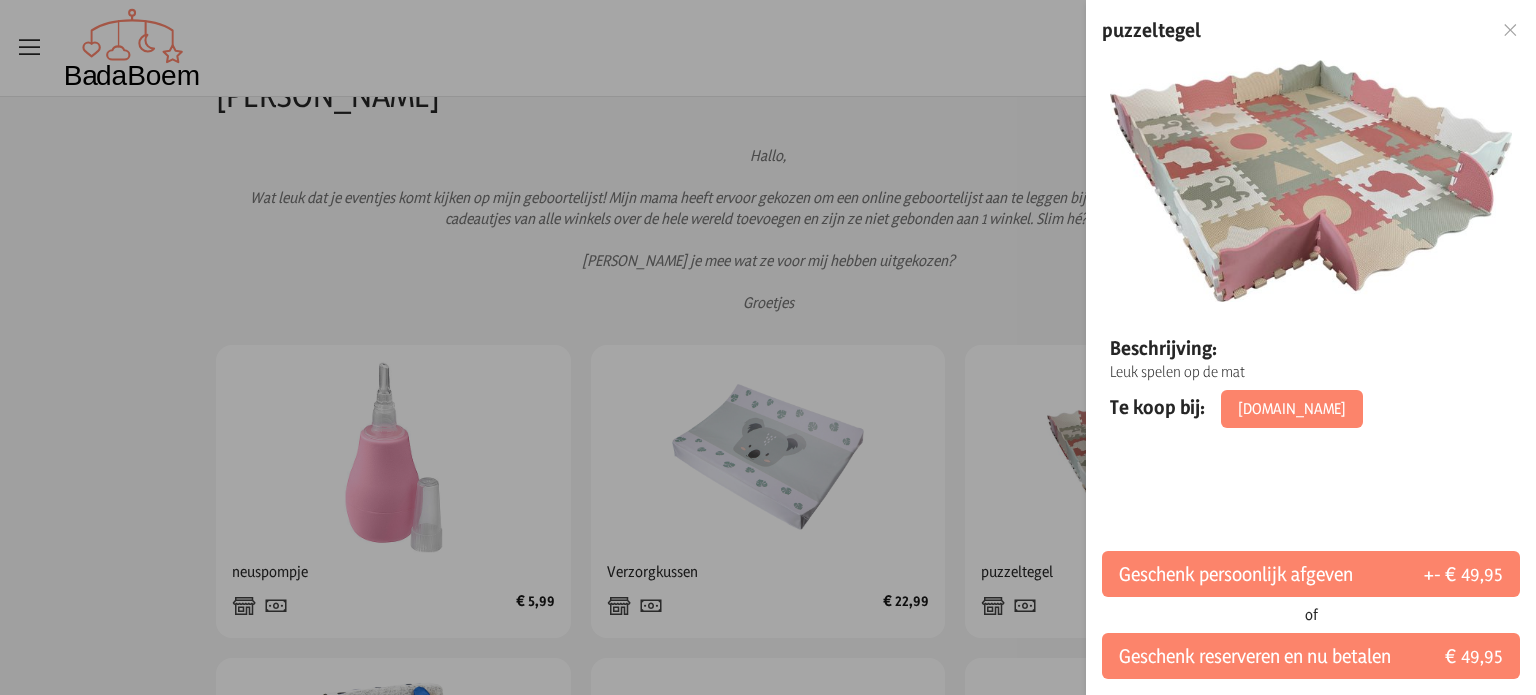 click at bounding box center (768, 347) 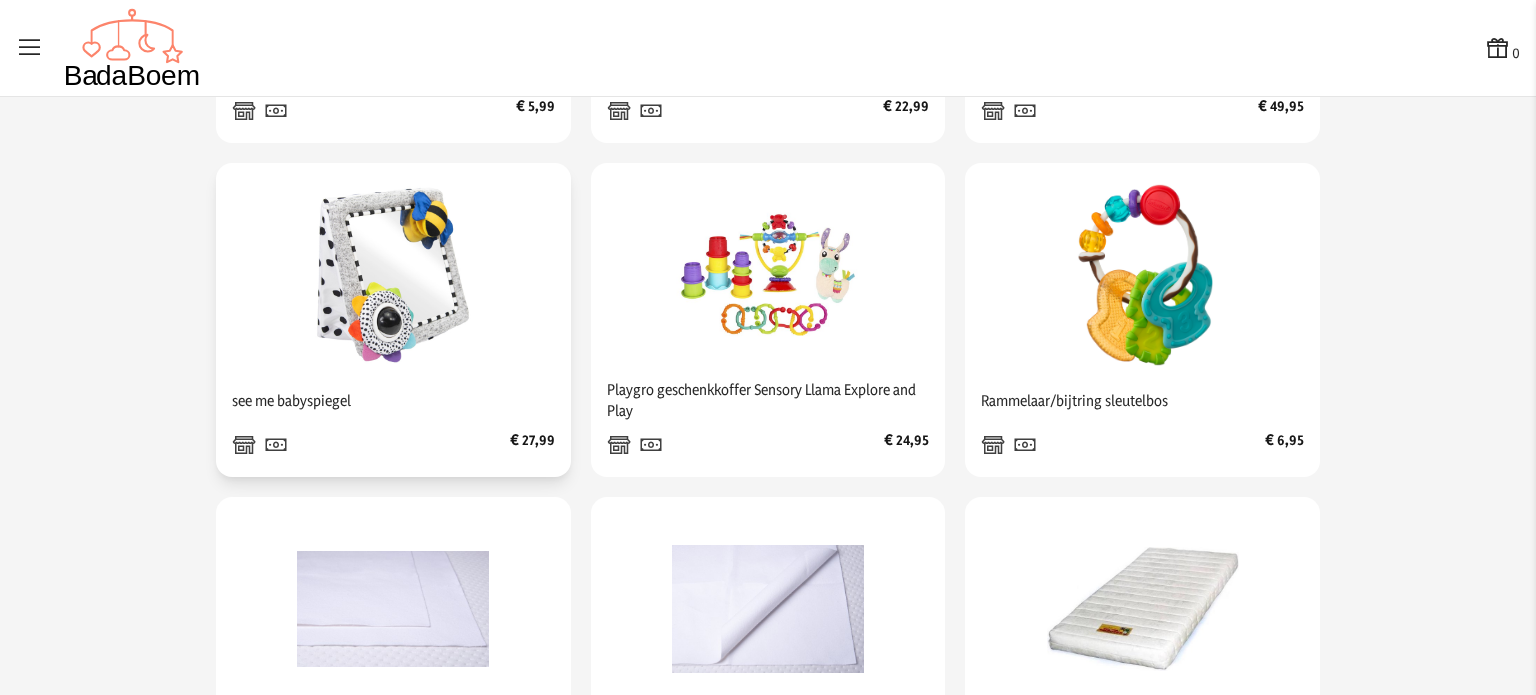 scroll, scrollTop: 600, scrollLeft: 0, axis: vertical 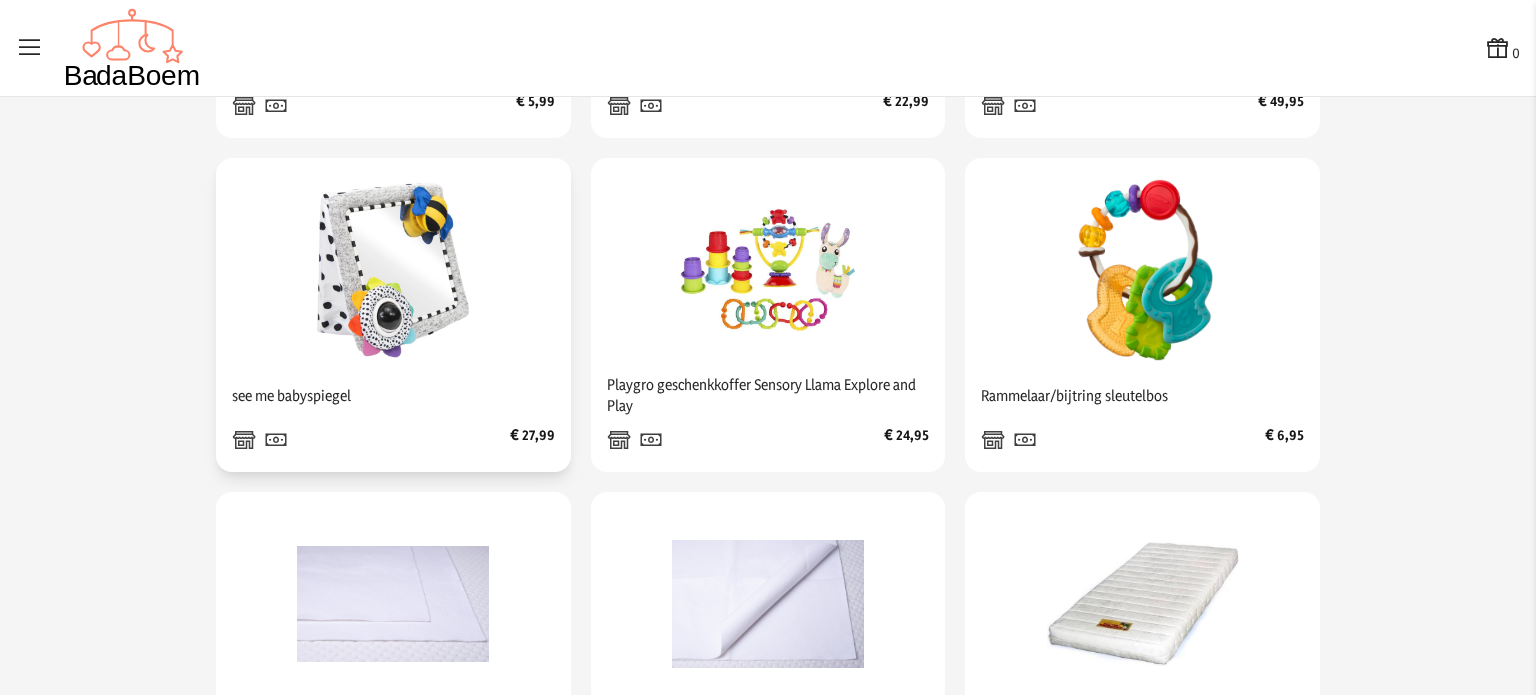 click 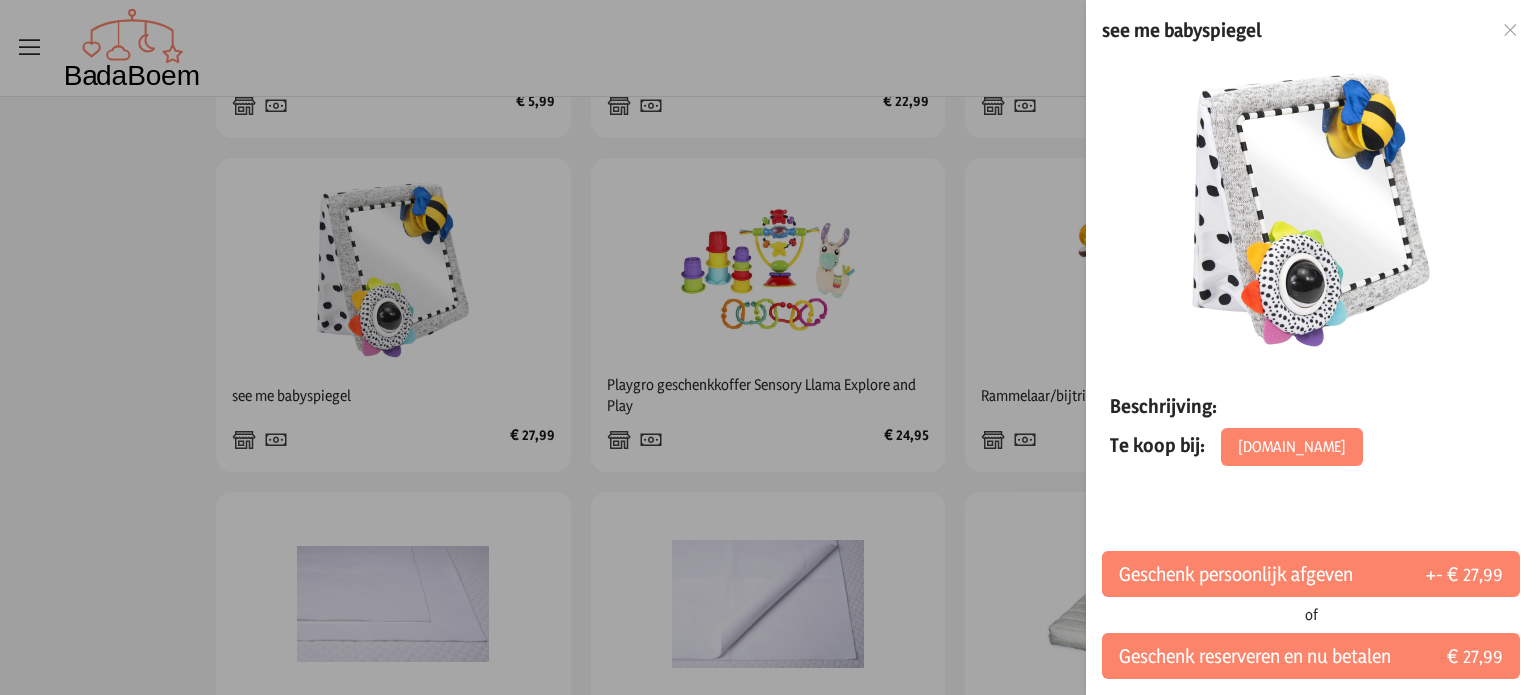 click at bounding box center [1510, 30] 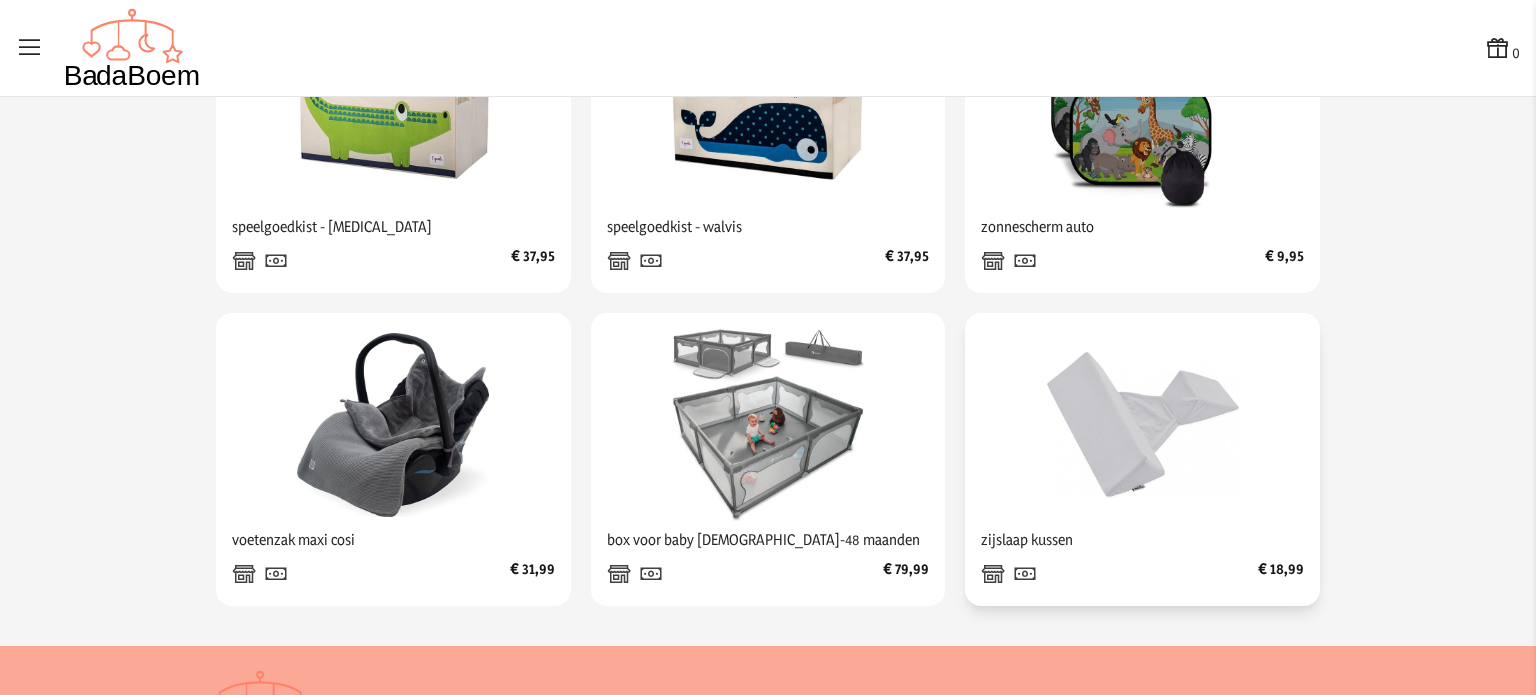 scroll, scrollTop: 2400, scrollLeft: 0, axis: vertical 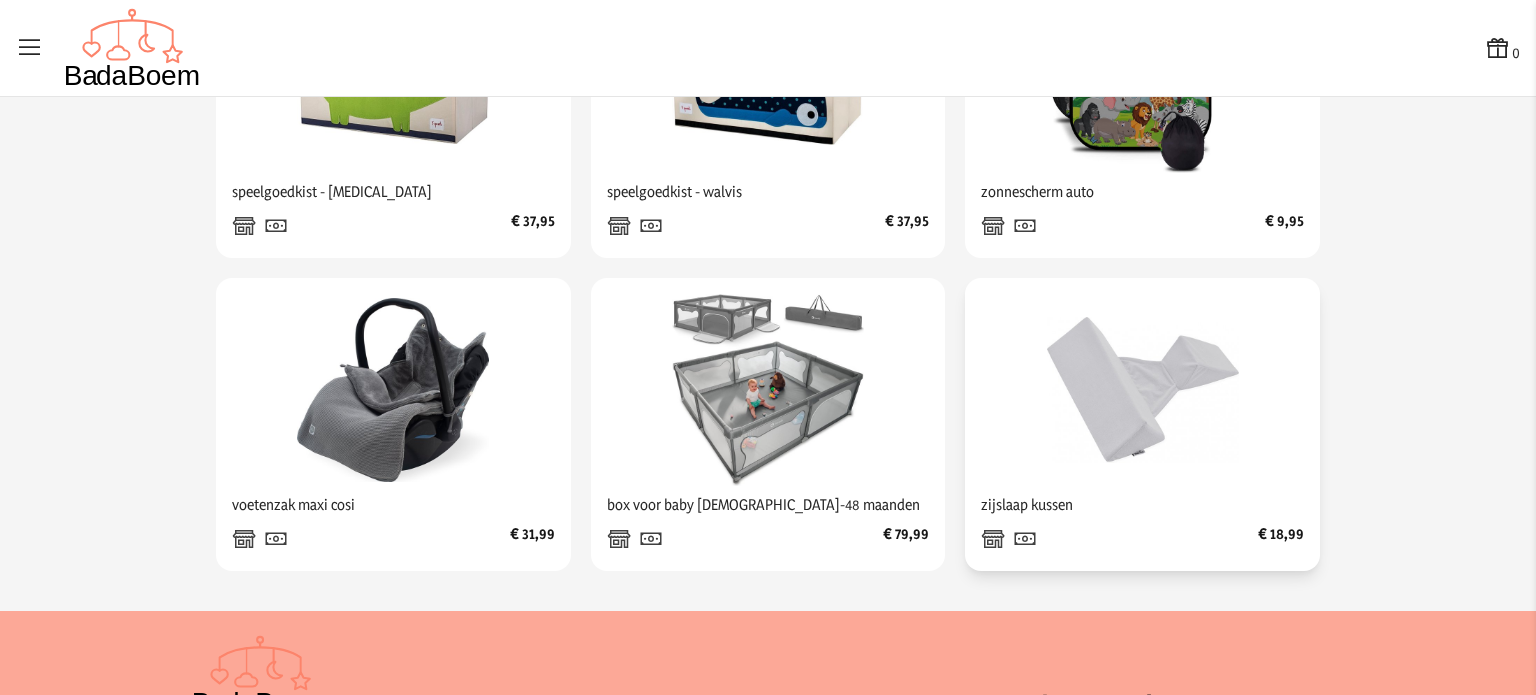 click 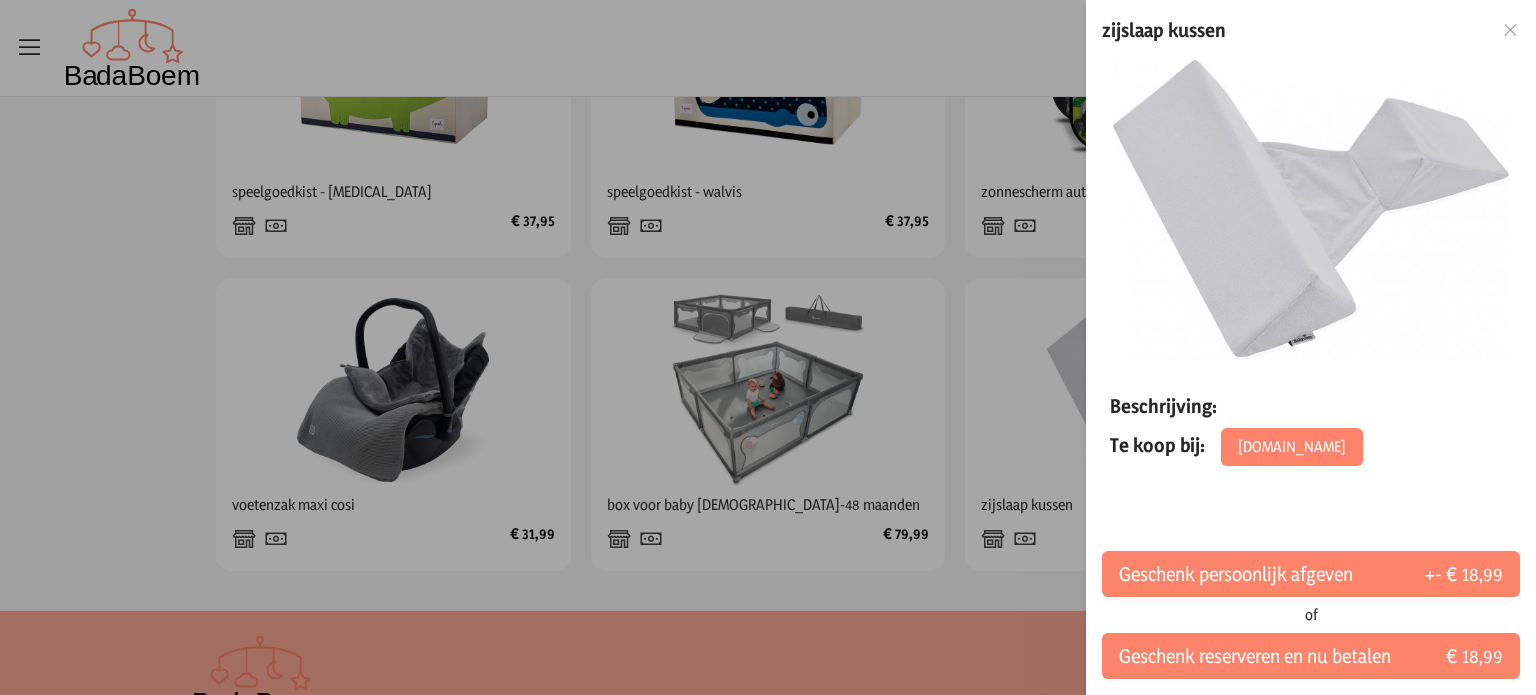 click at bounding box center [1510, 30] 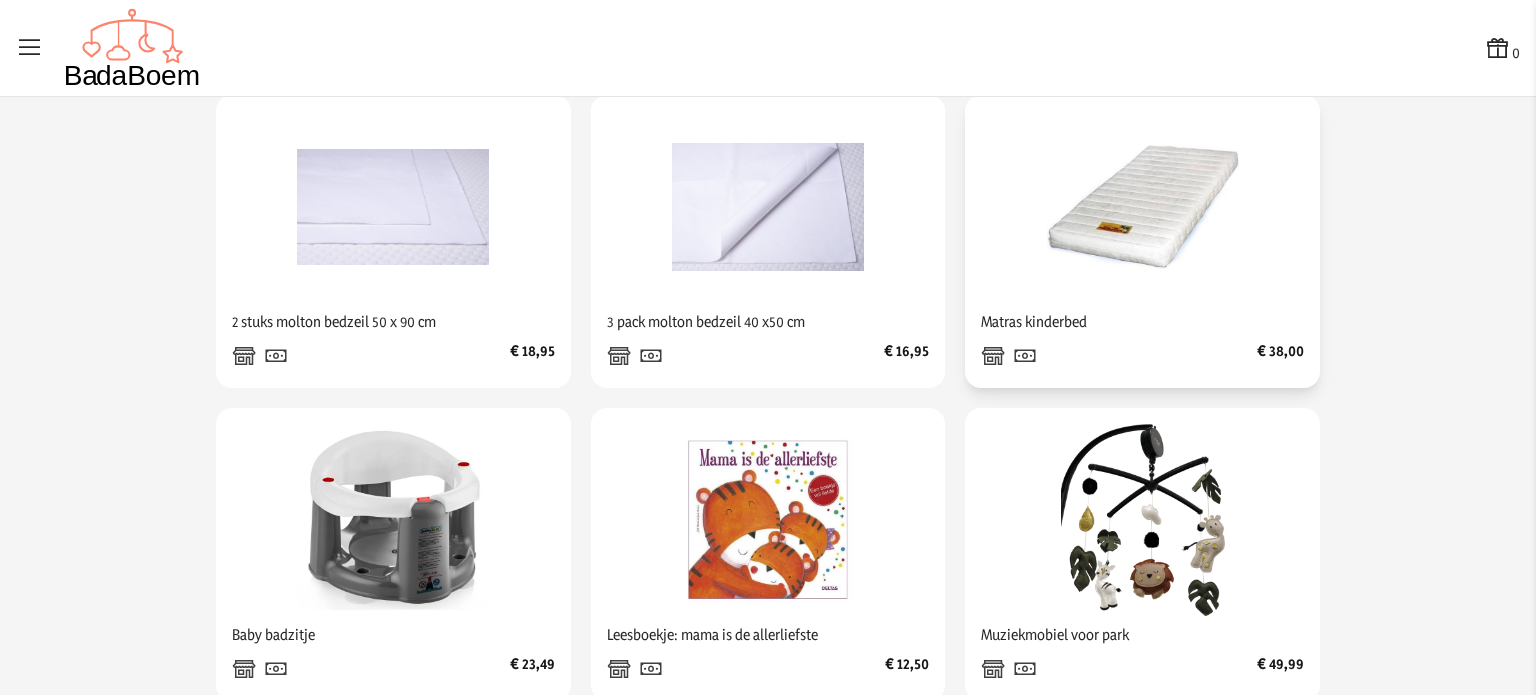 scroll, scrollTop: 1000, scrollLeft: 0, axis: vertical 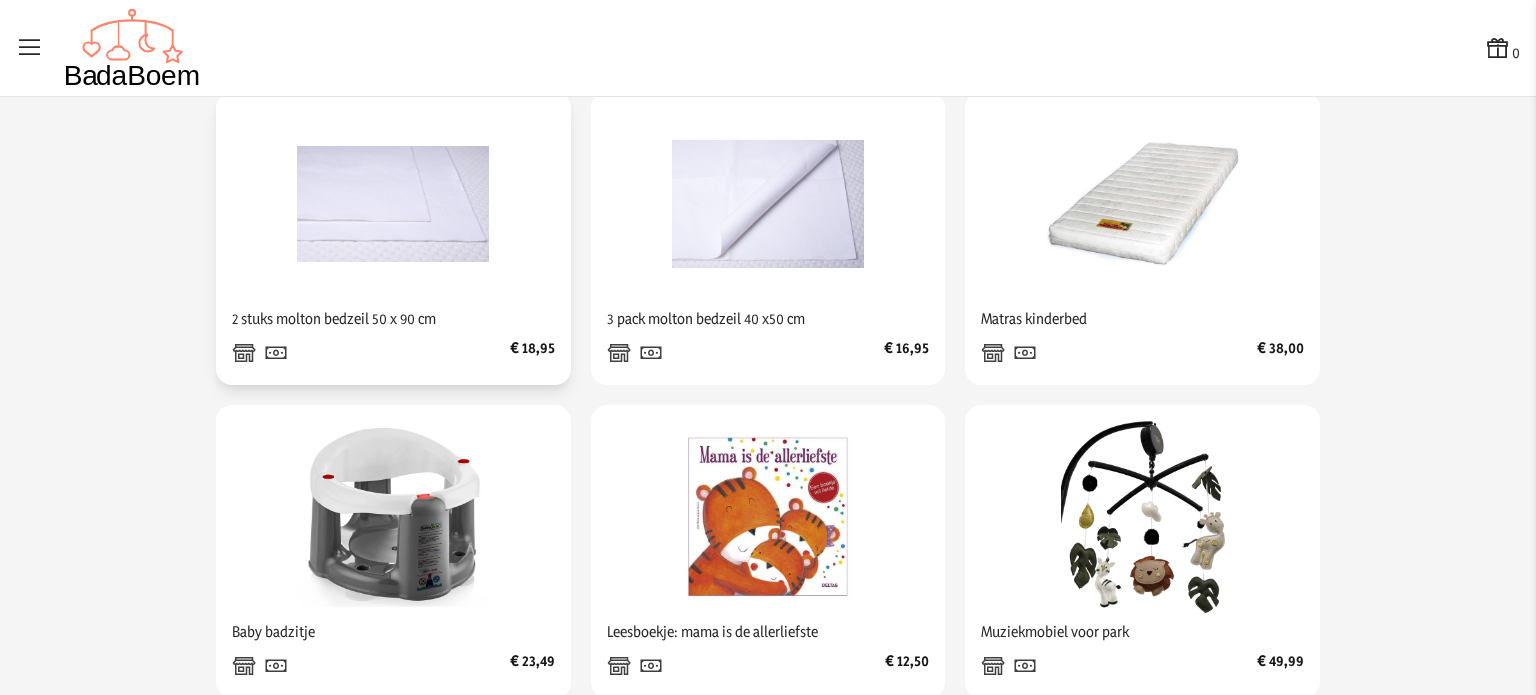 click 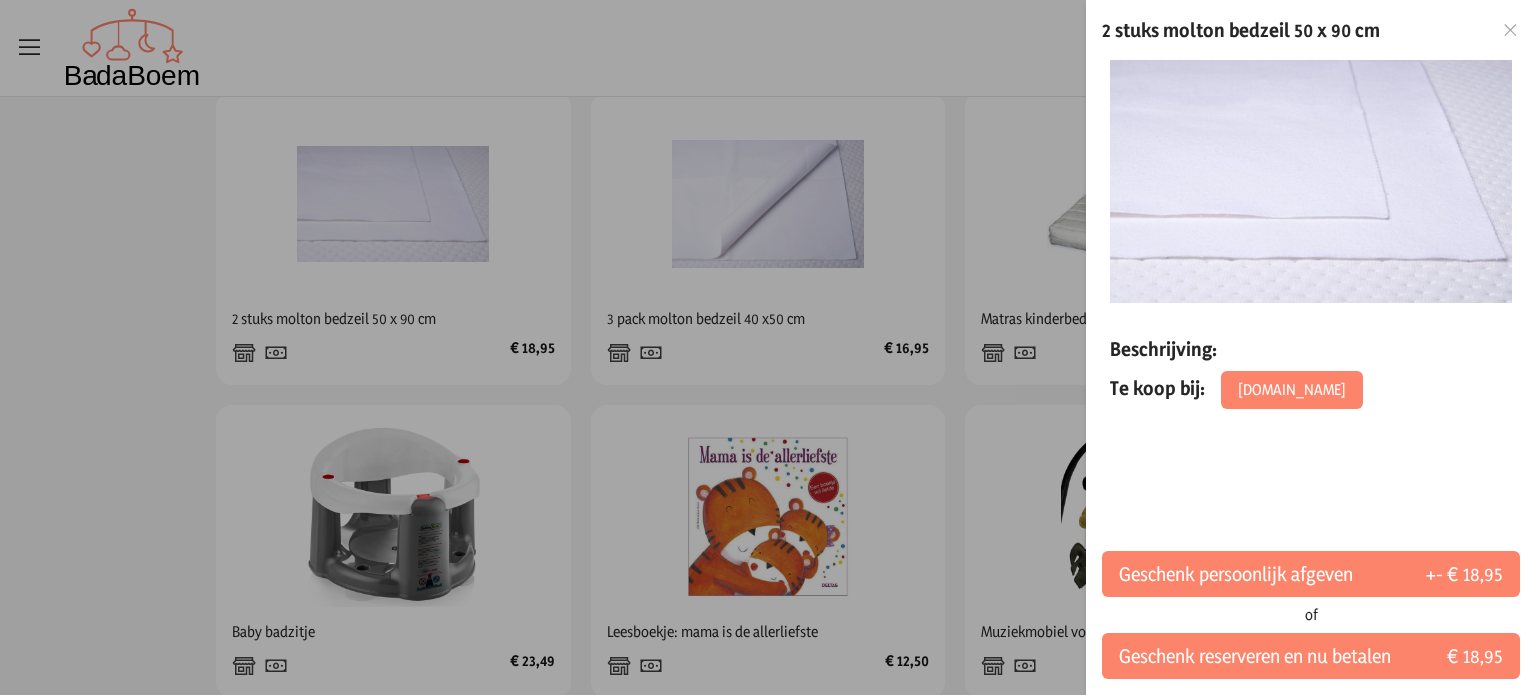 click at bounding box center (1510, 30) 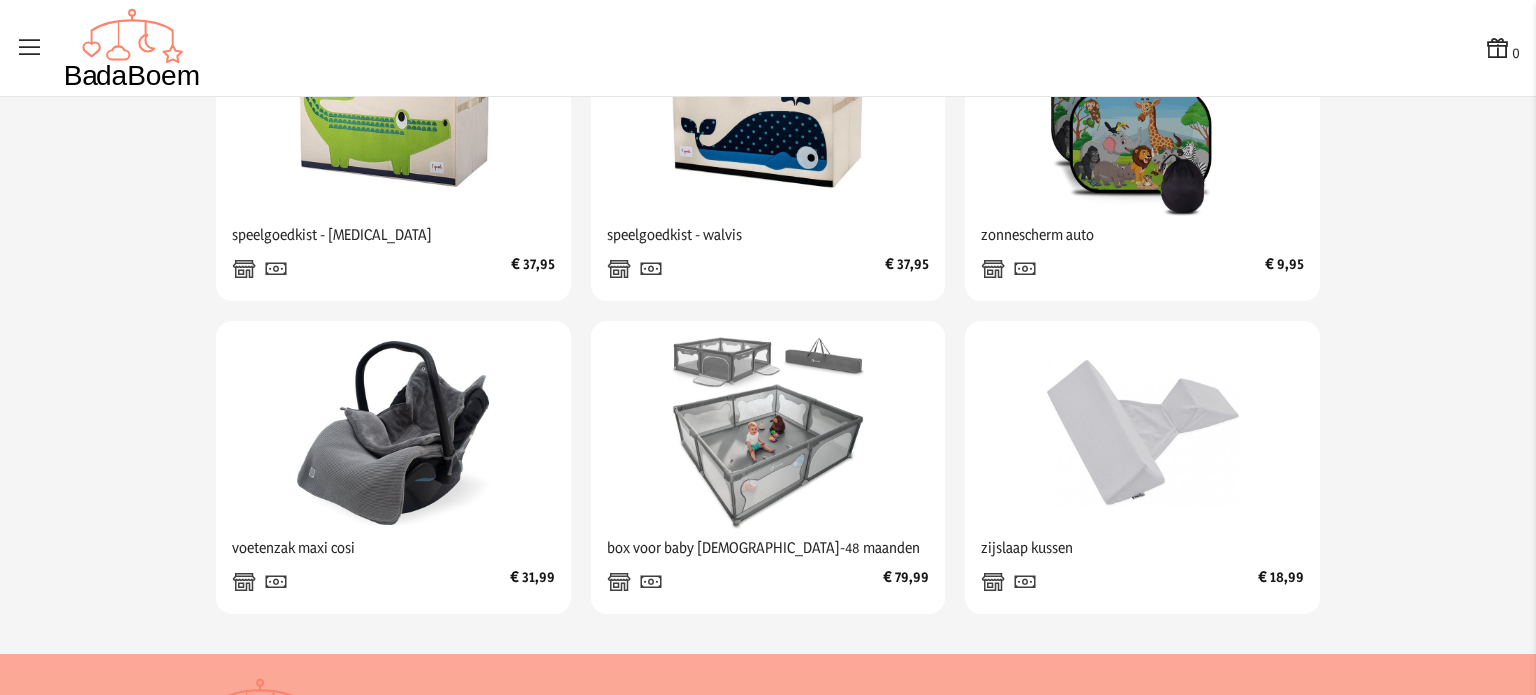 scroll, scrollTop: 2300, scrollLeft: 0, axis: vertical 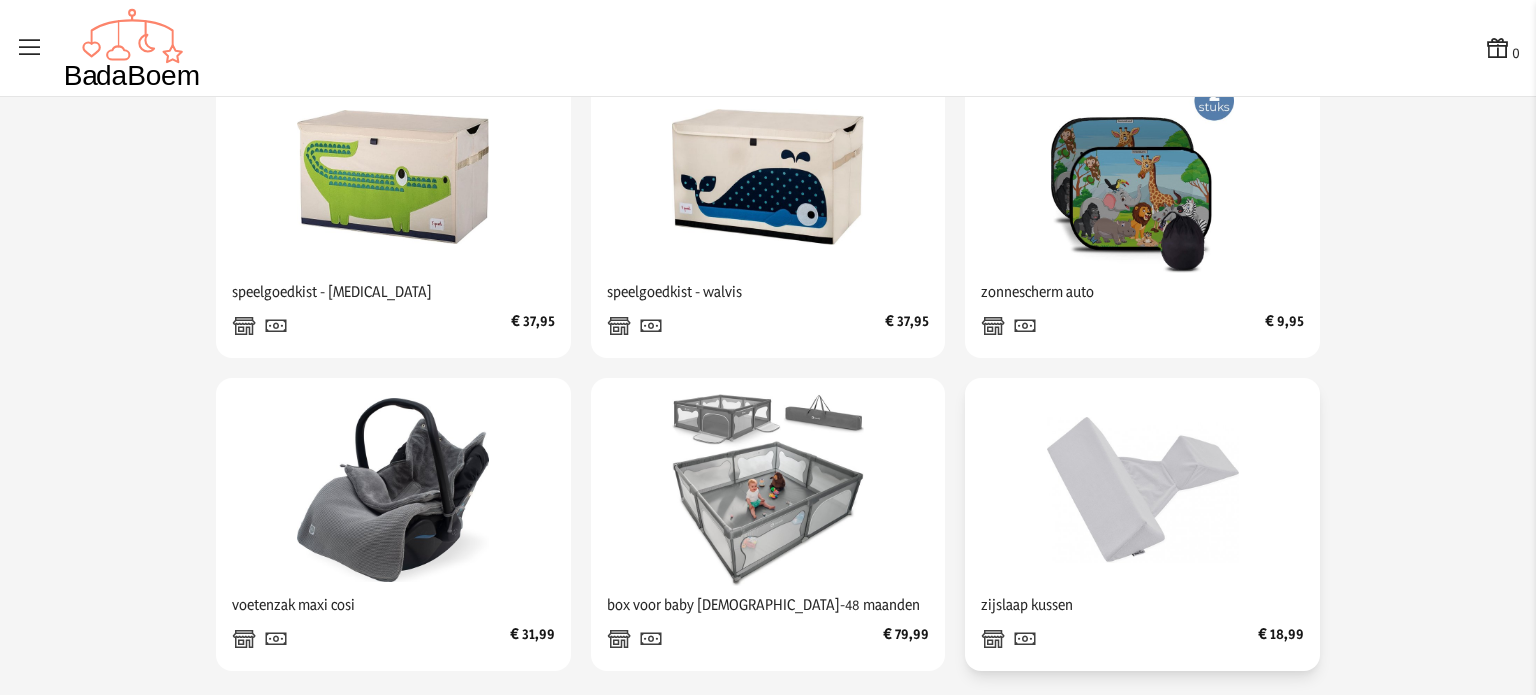 click 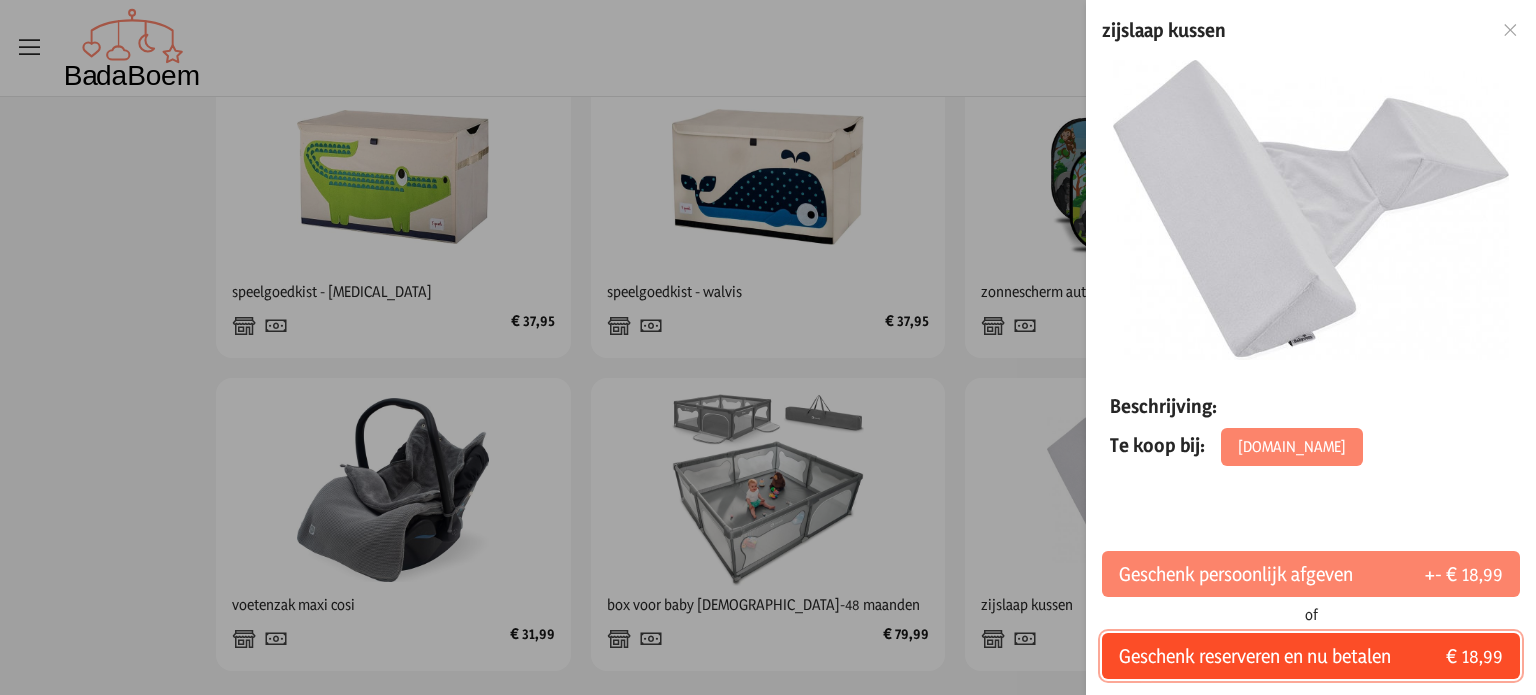 click on "Geschenk reserveren en nu betalen" at bounding box center [1255, 656] 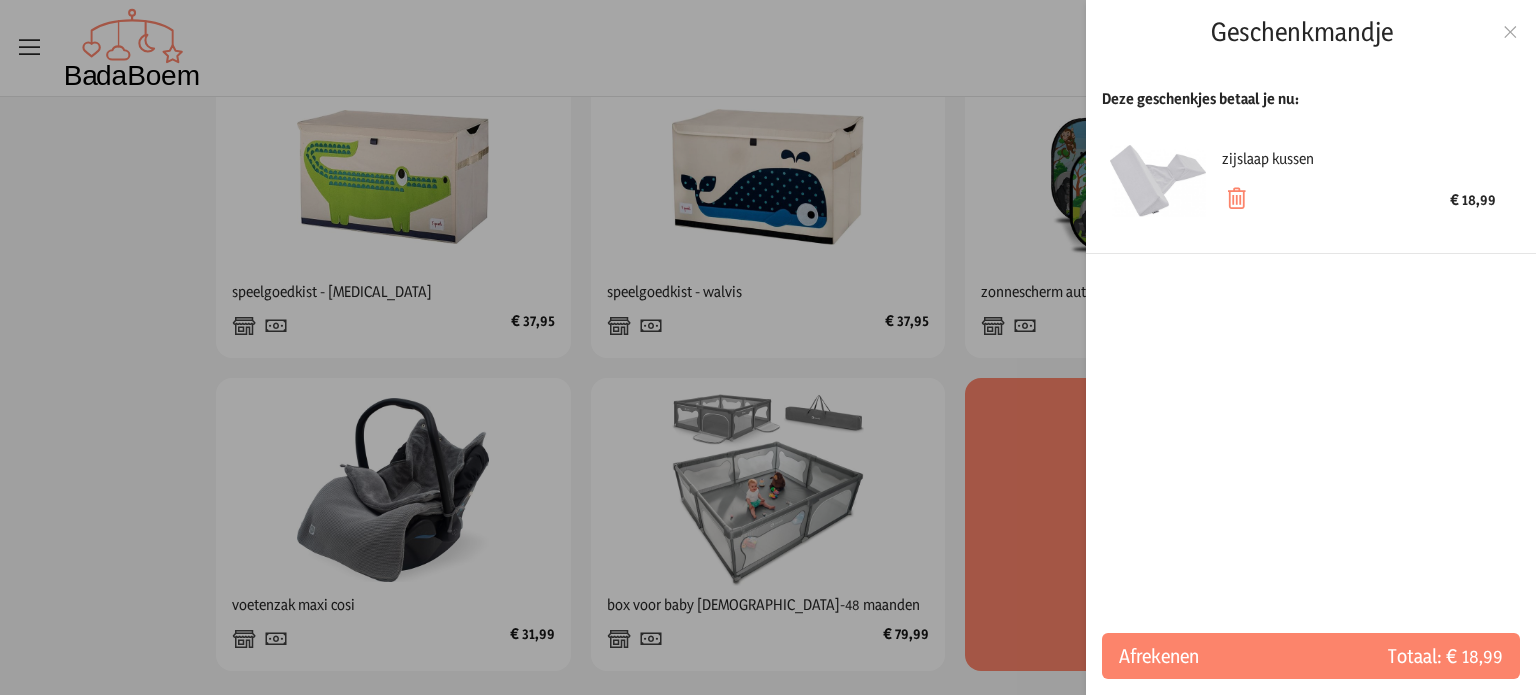 click at bounding box center (1510, 32) 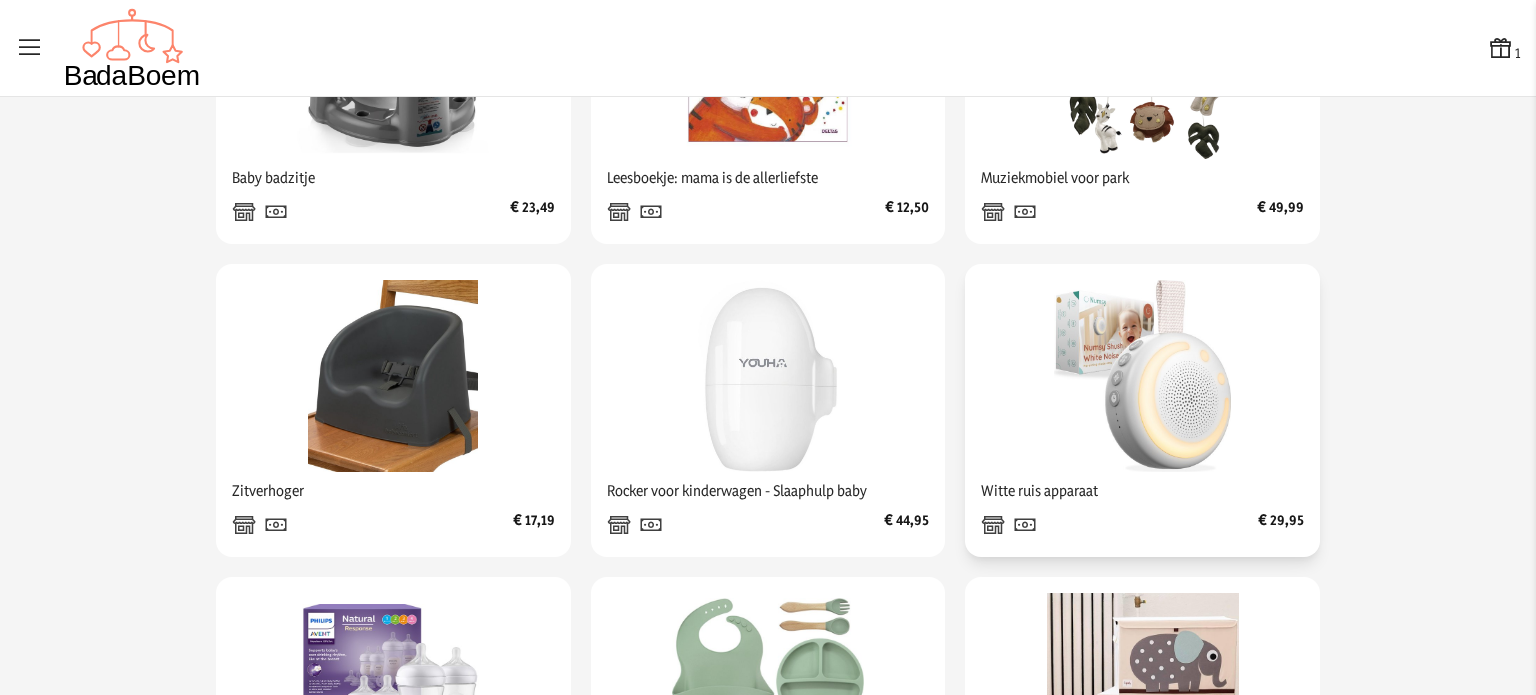 scroll, scrollTop: 1400, scrollLeft: 0, axis: vertical 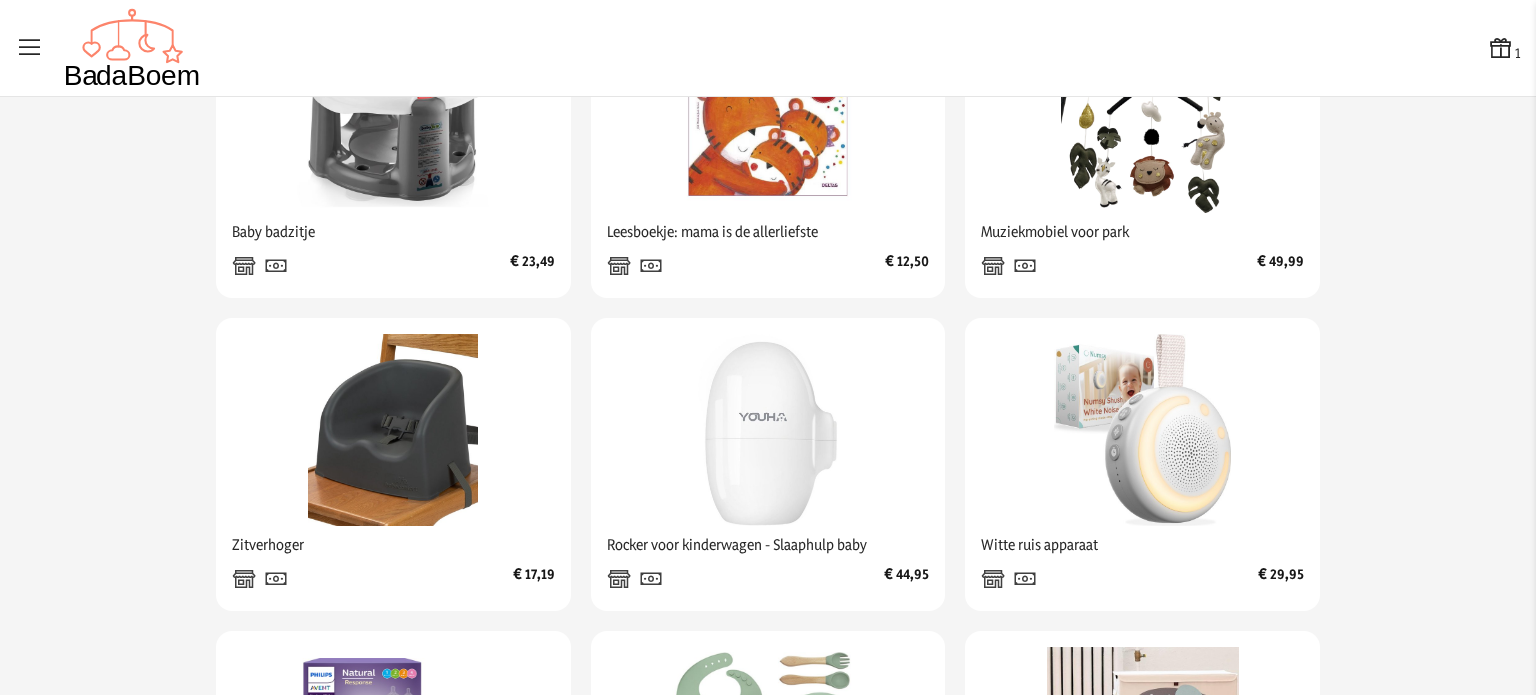 click at bounding box center [1501, 48] 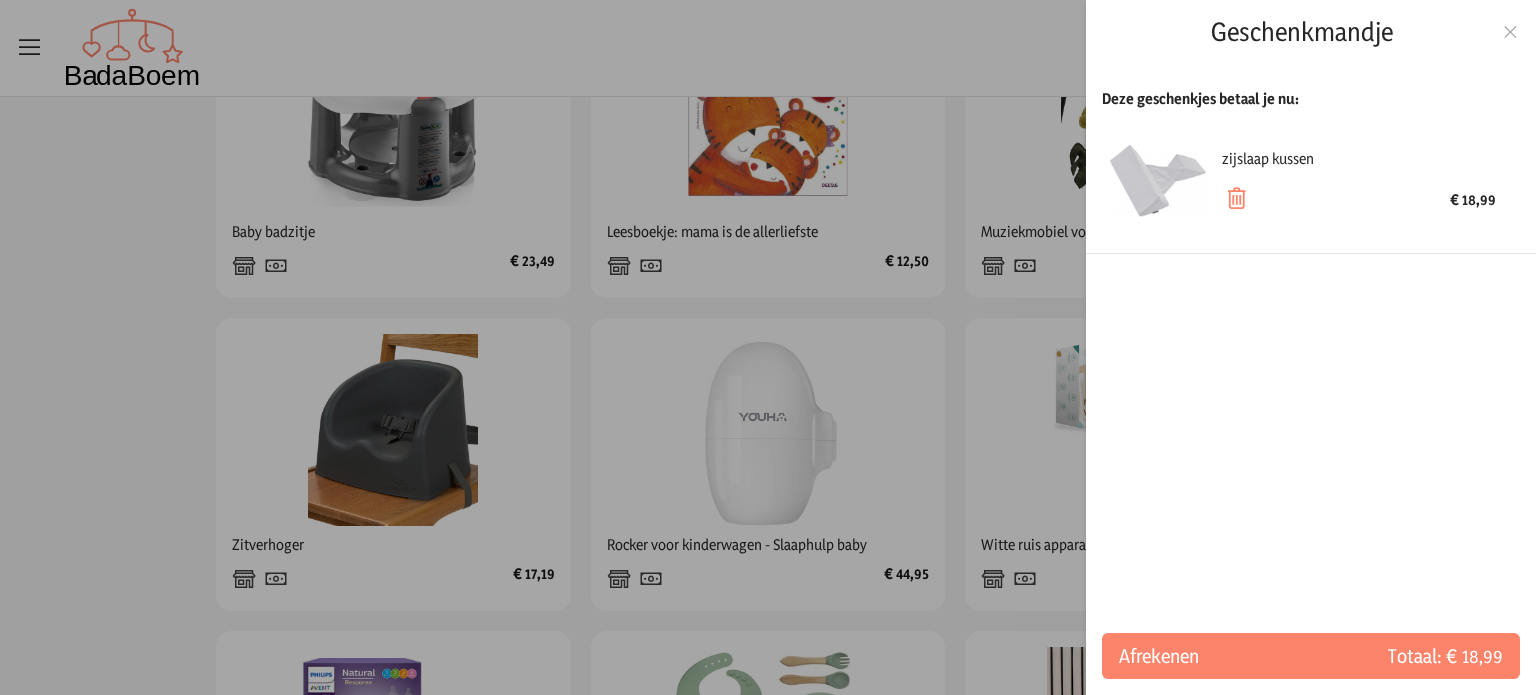 click at bounding box center (1510, 32) 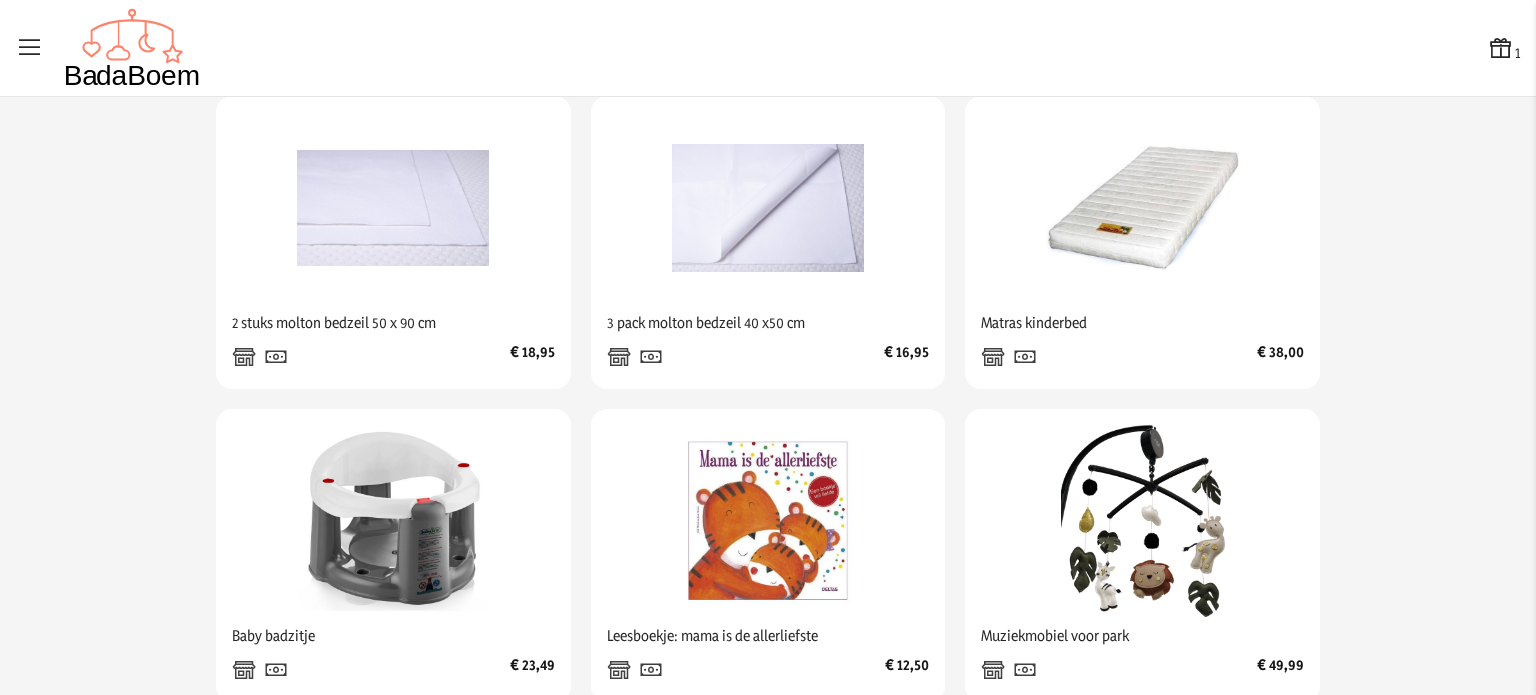 scroll, scrollTop: 1200, scrollLeft: 0, axis: vertical 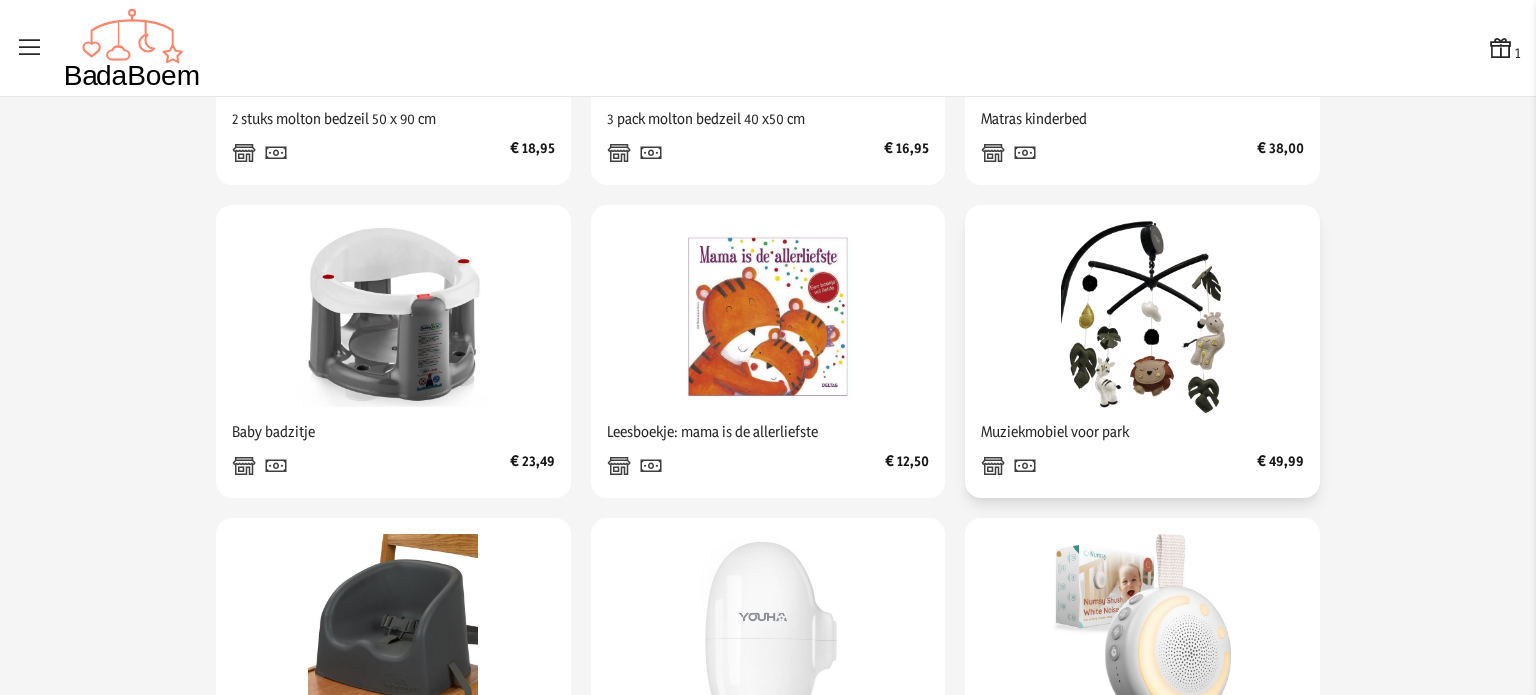 click 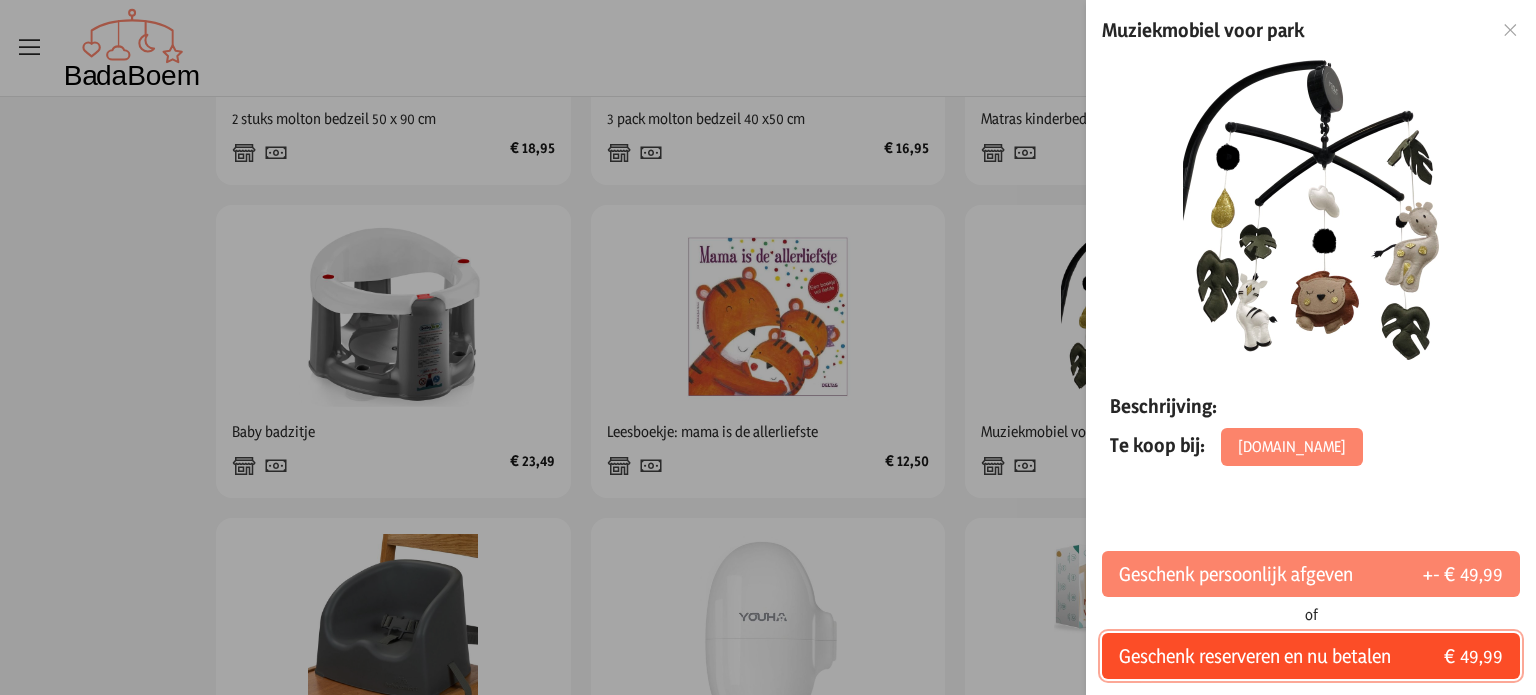 click on "Geschenk reserveren en nu betalen € 49,99" at bounding box center (1311, 656) 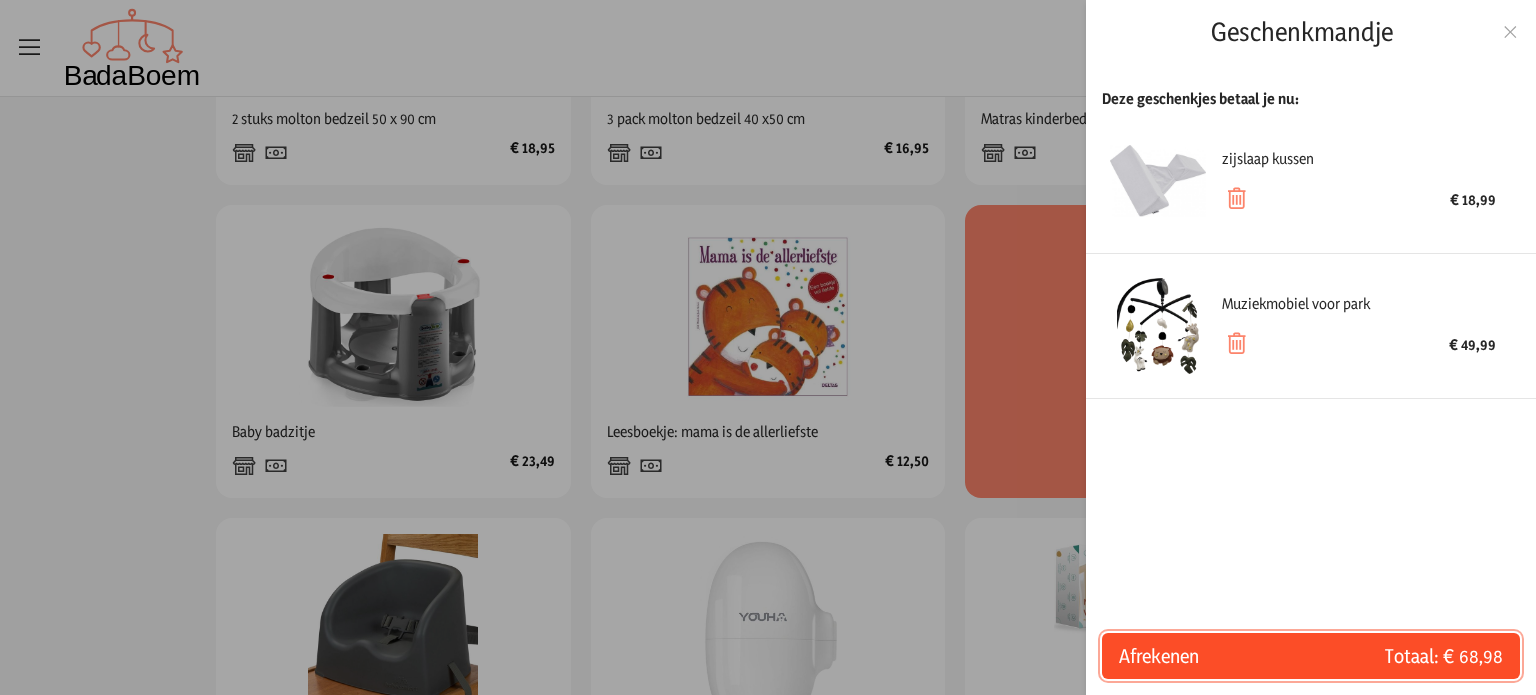 click on "Afrekenen" at bounding box center (1215, 656) 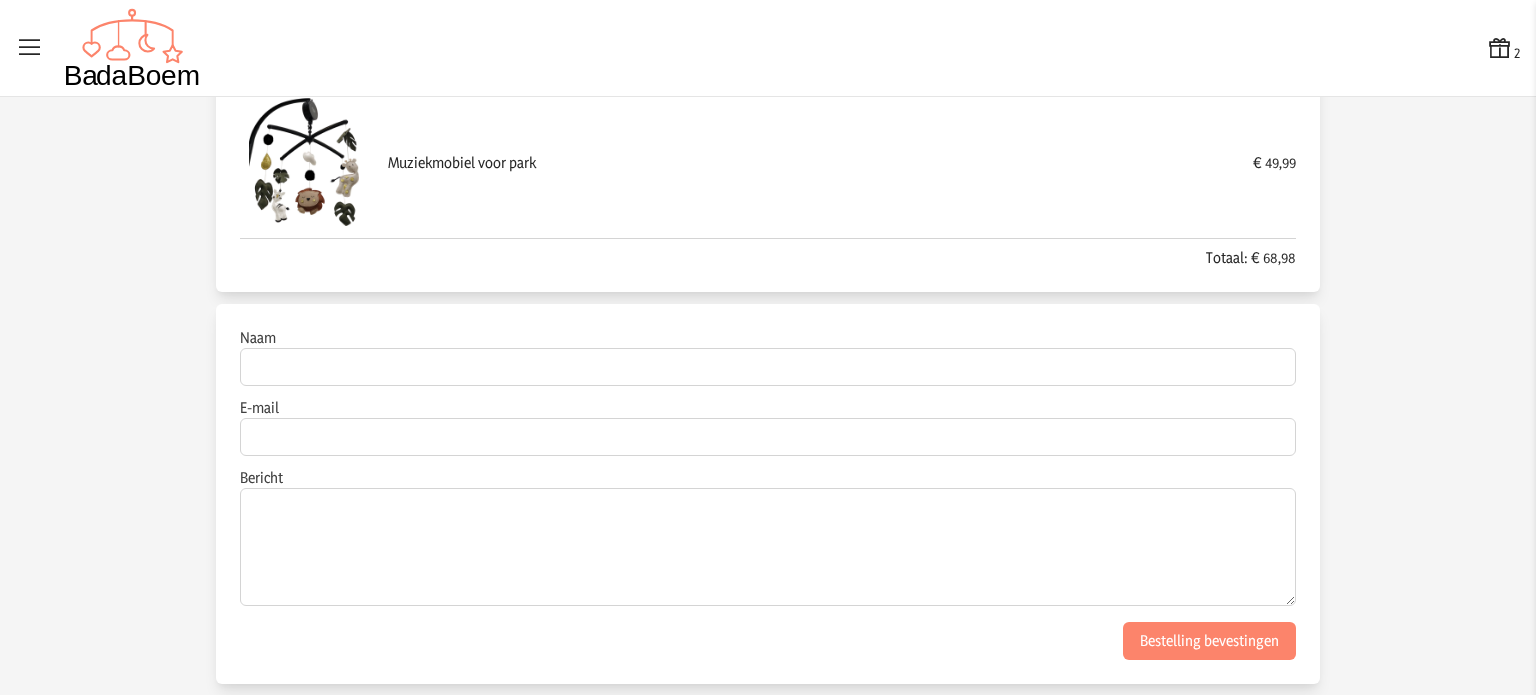 scroll, scrollTop: 300, scrollLeft: 0, axis: vertical 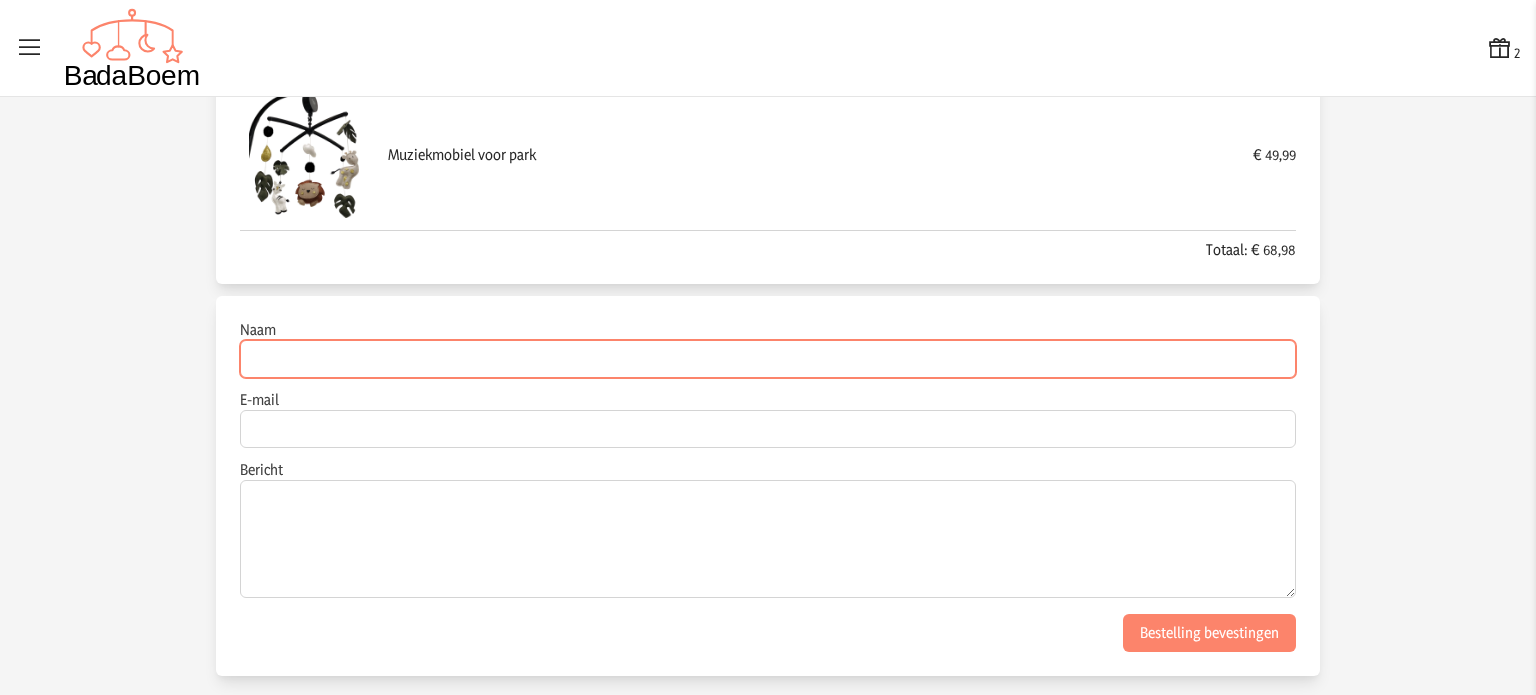 click on "Naam" at bounding box center (768, 359) 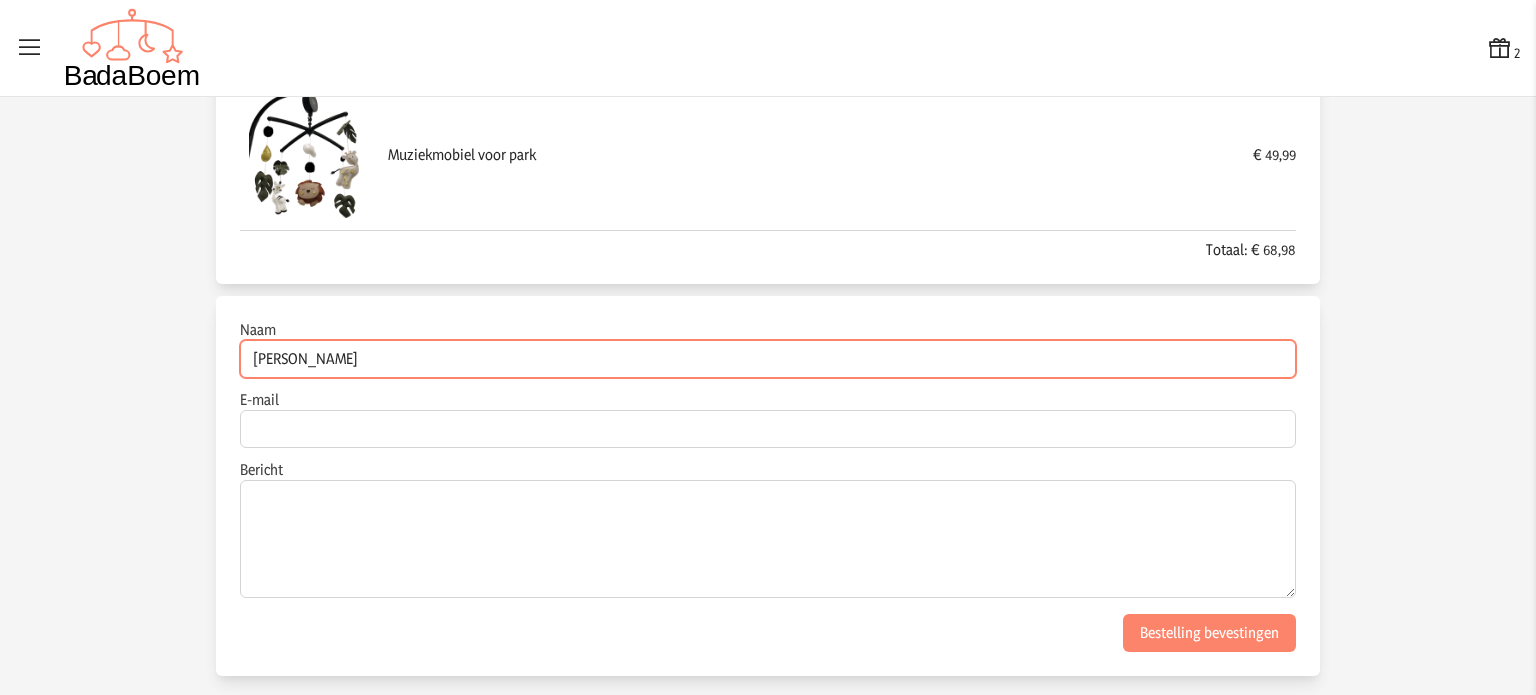 type on "[PERSON_NAME]" 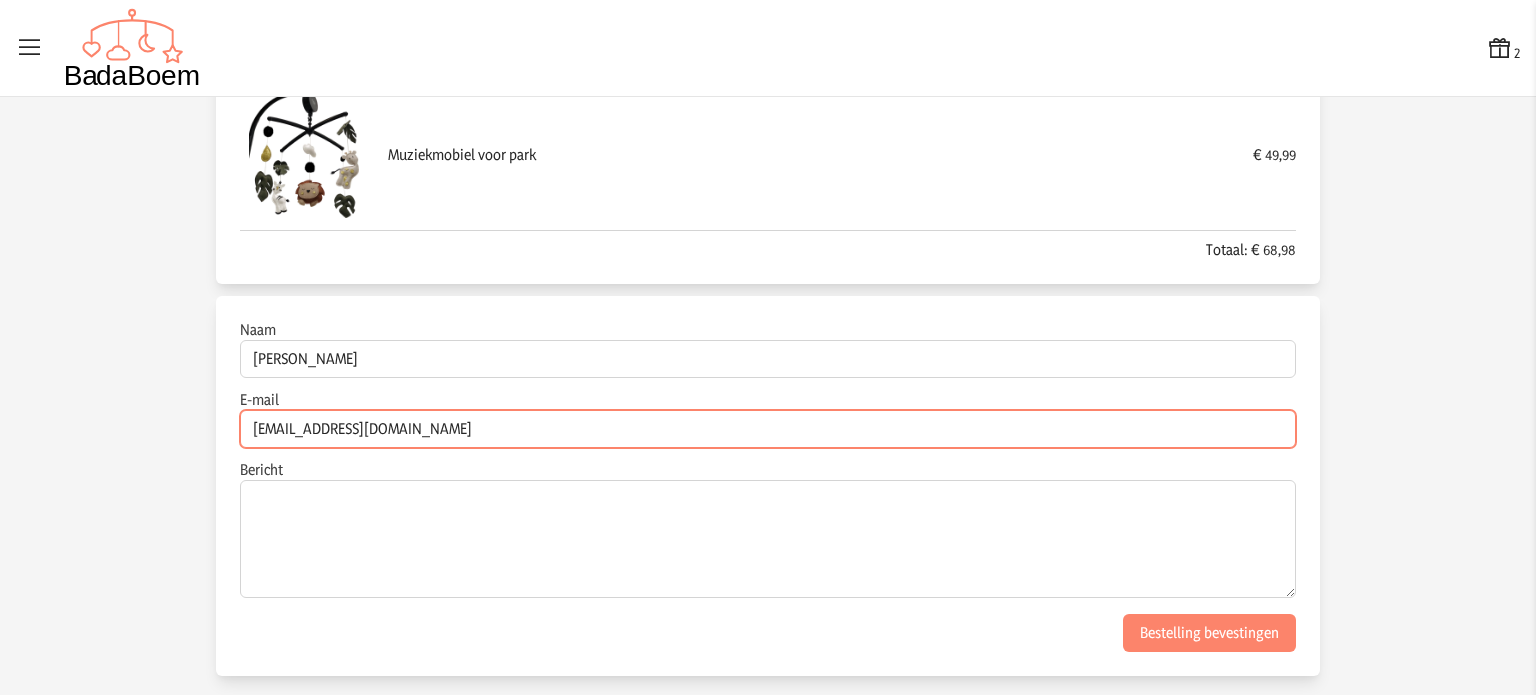 type on "[EMAIL_ADDRESS][DOMAIN_NAME]" 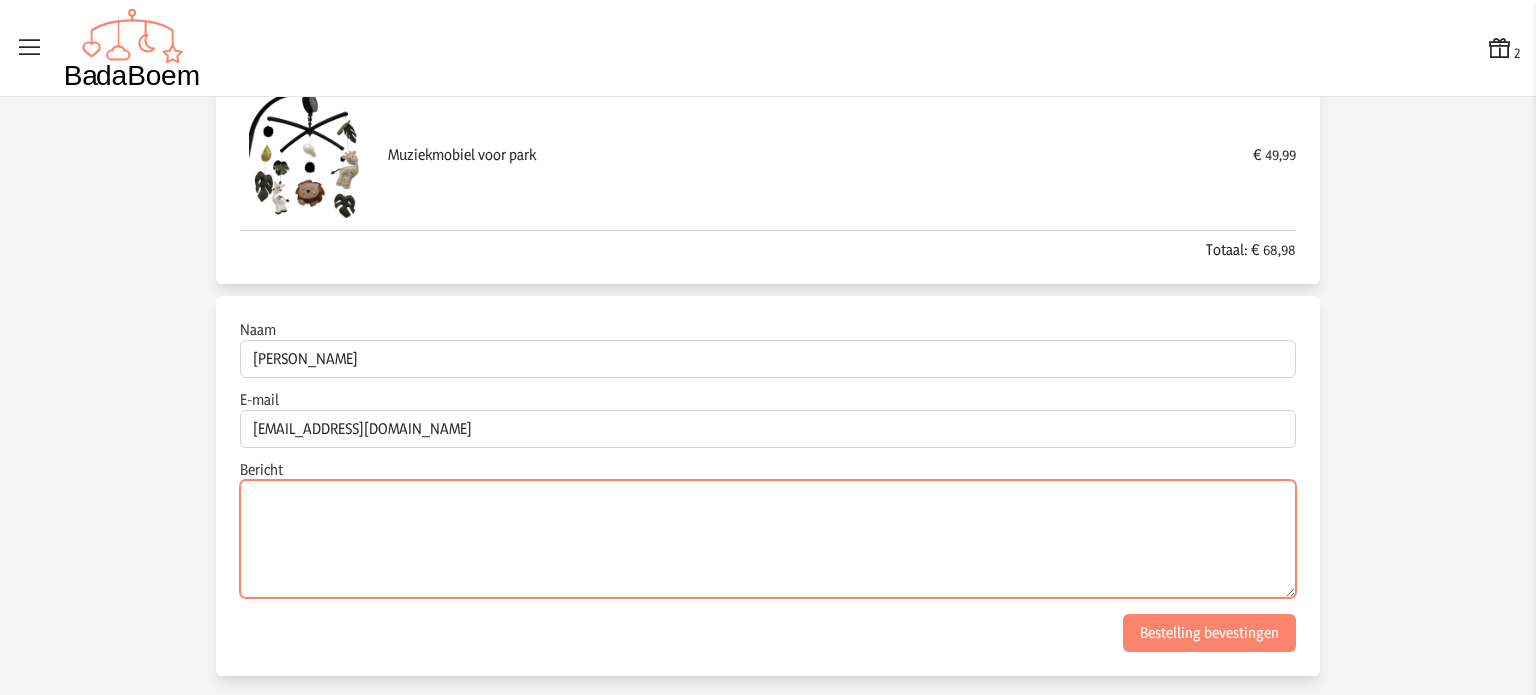 click on "Bericht" at bounding box center (768, 539) 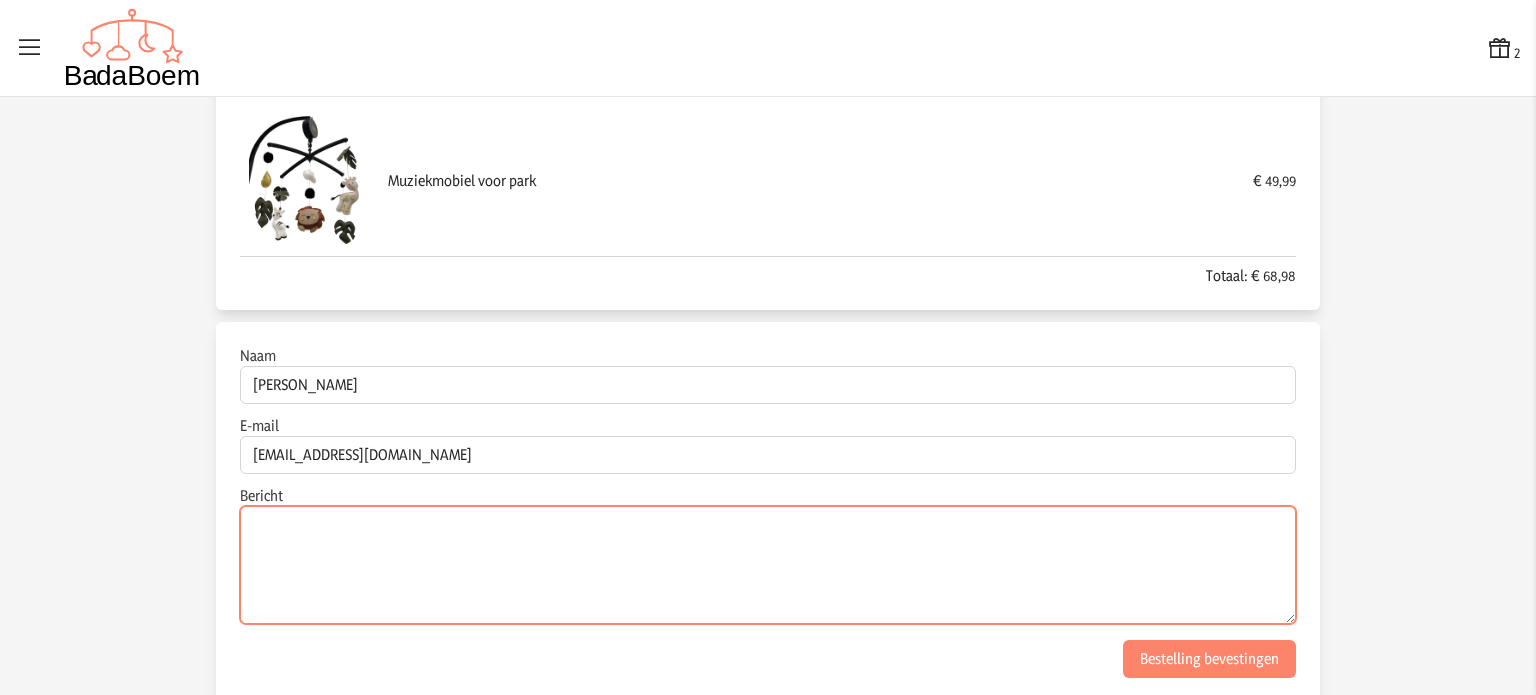 scroll, scrollTop: 302, scrollLeft: 0, axis: vertical 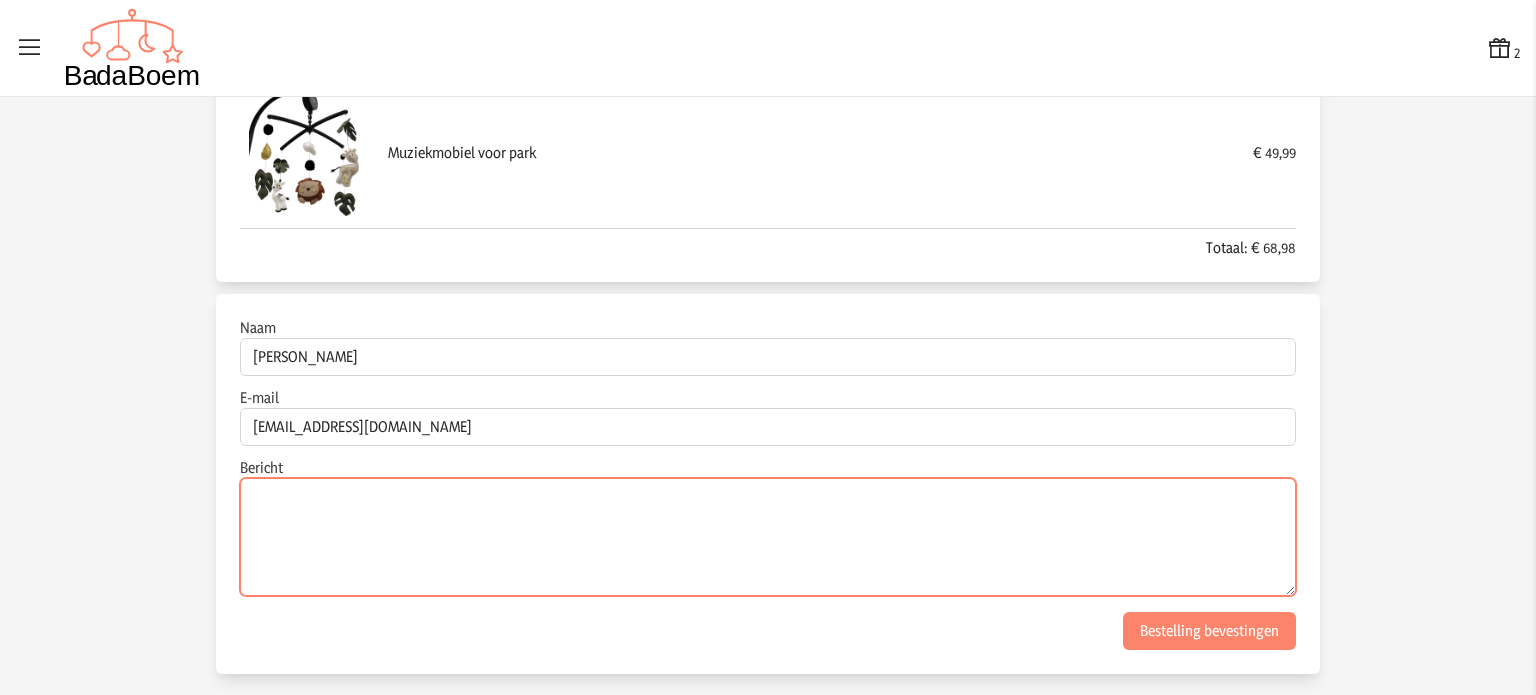 click on "Bericht" at bounding box center (768, 537) 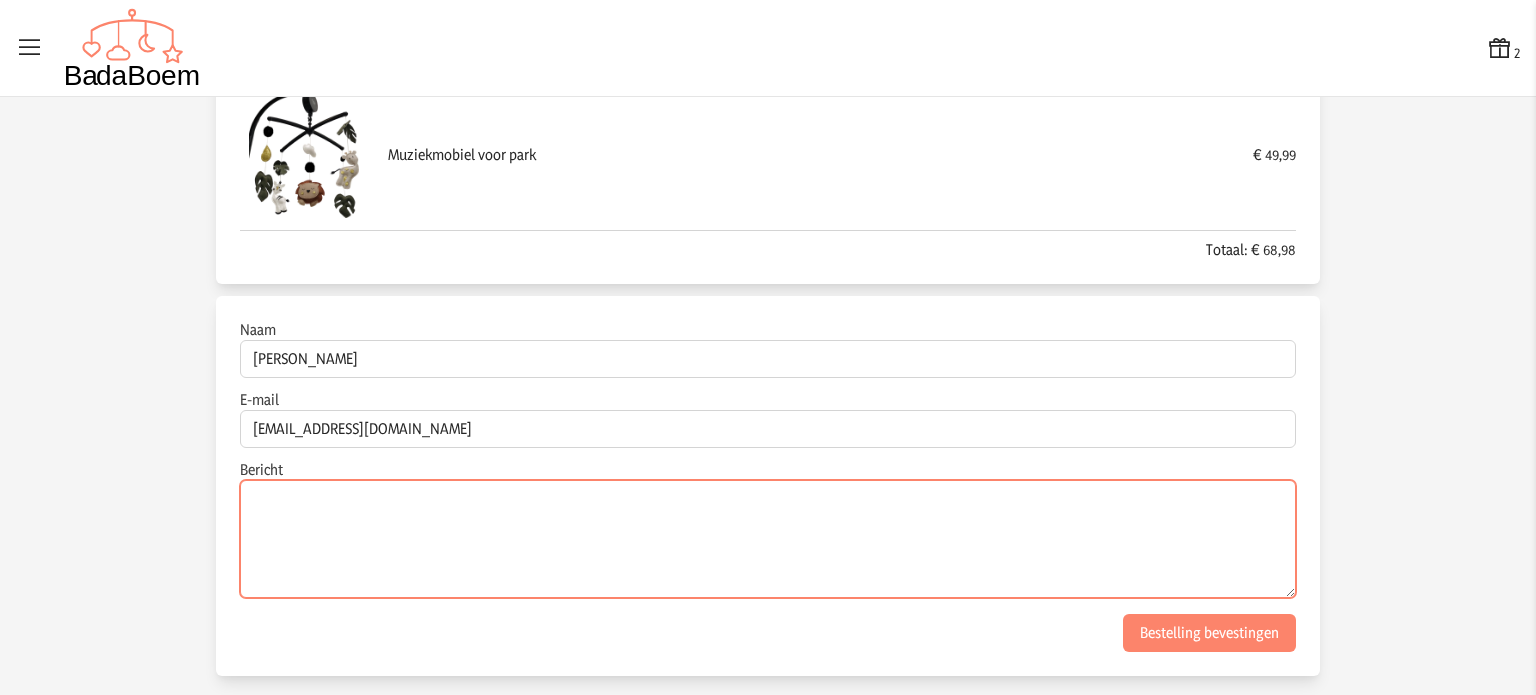 scroll, scrollTop: 302, scrollLeft: 0, axis: vertical 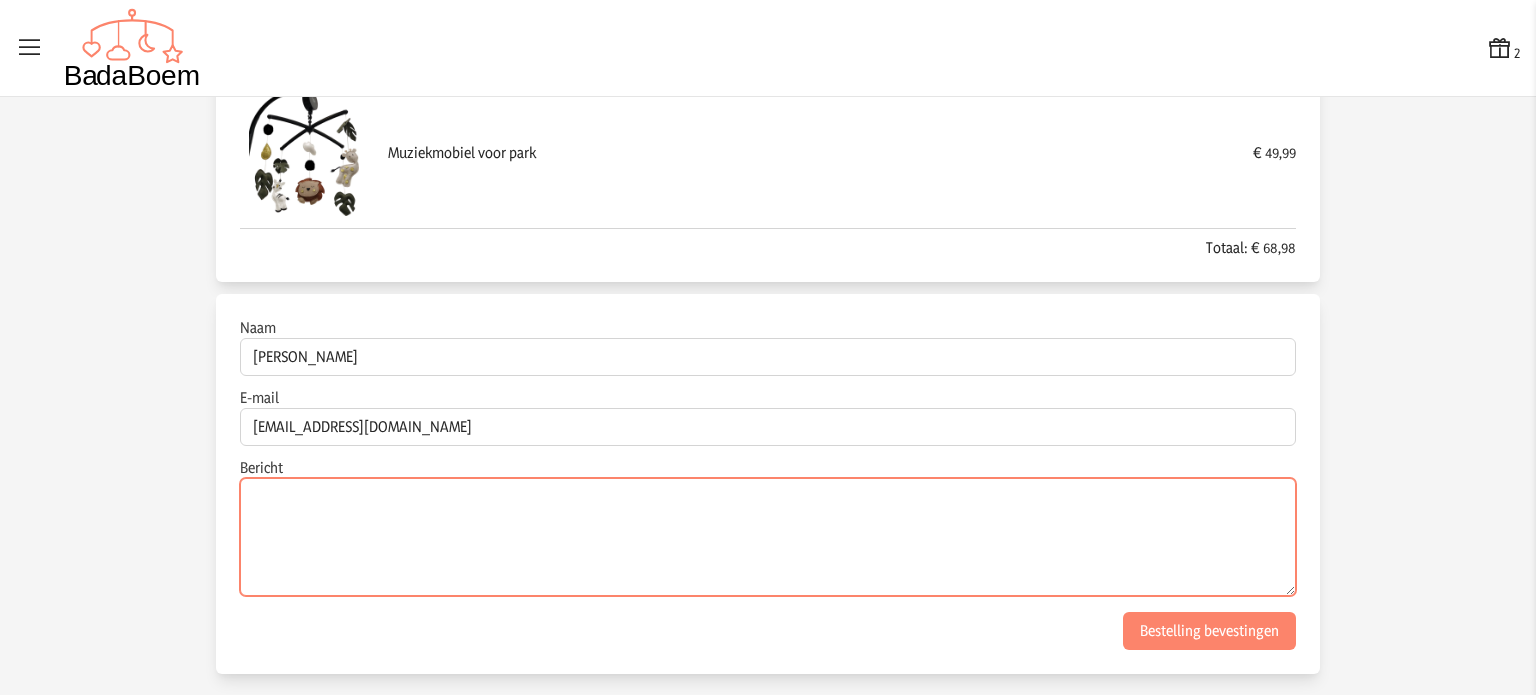 click on "Bericht" at bounding box center [768, 537] 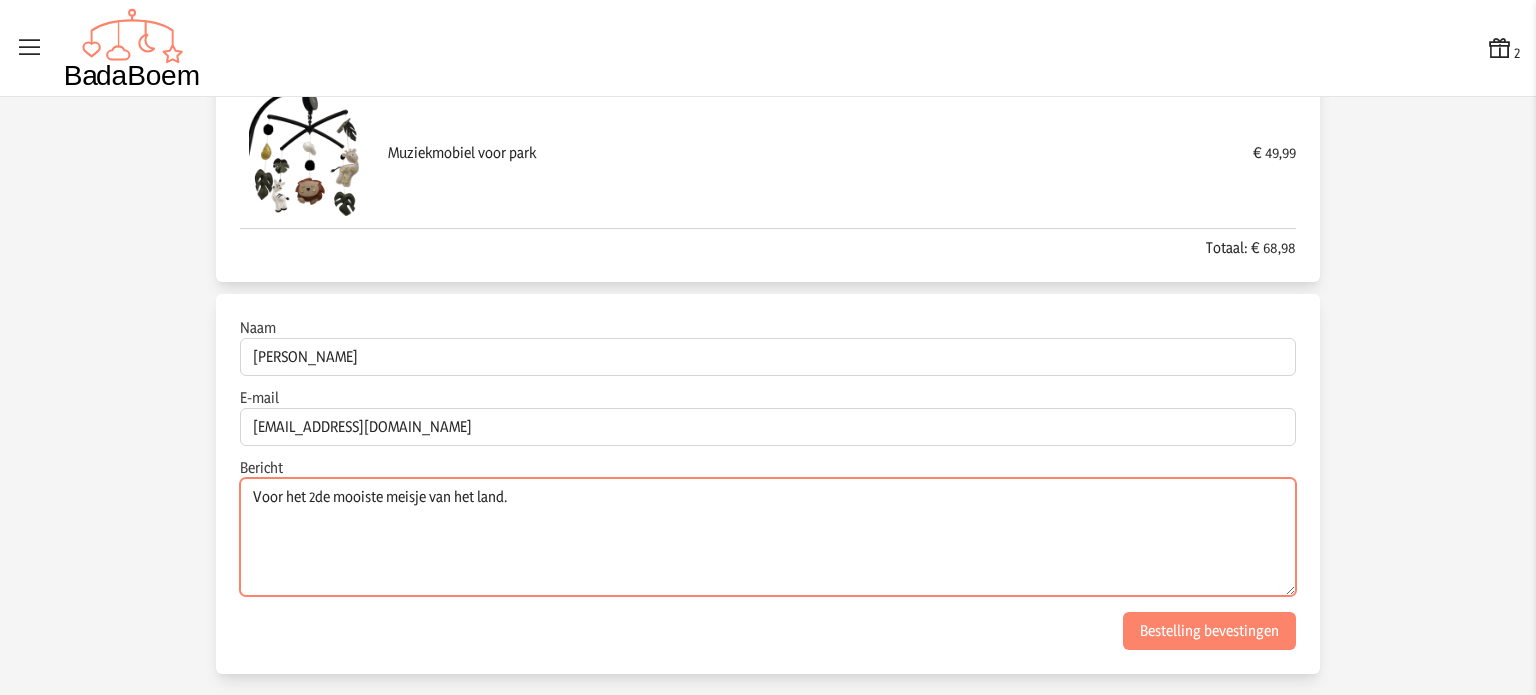 type on "Voor het 2de mooiste meisje van het land." 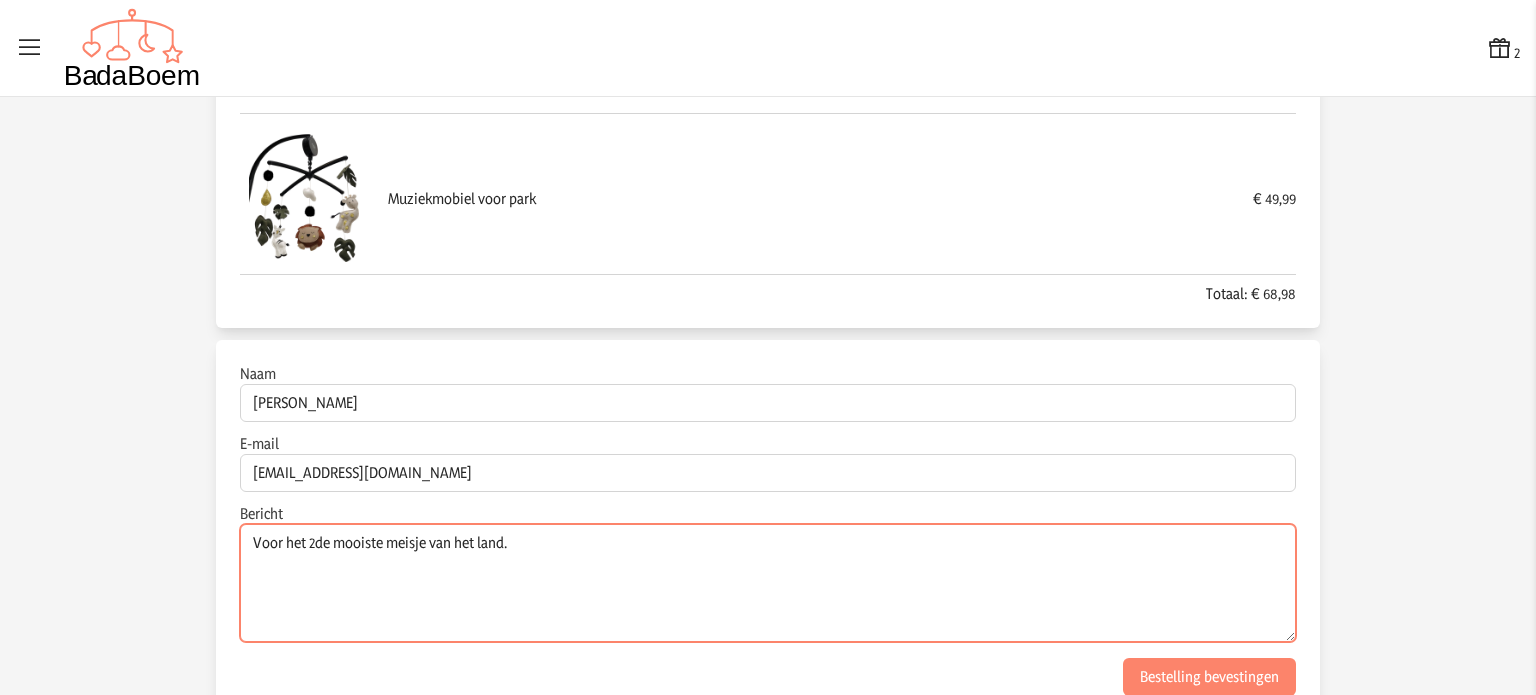 scroll, scrollTop: 300, scrollLeft: 0, axis: vertical 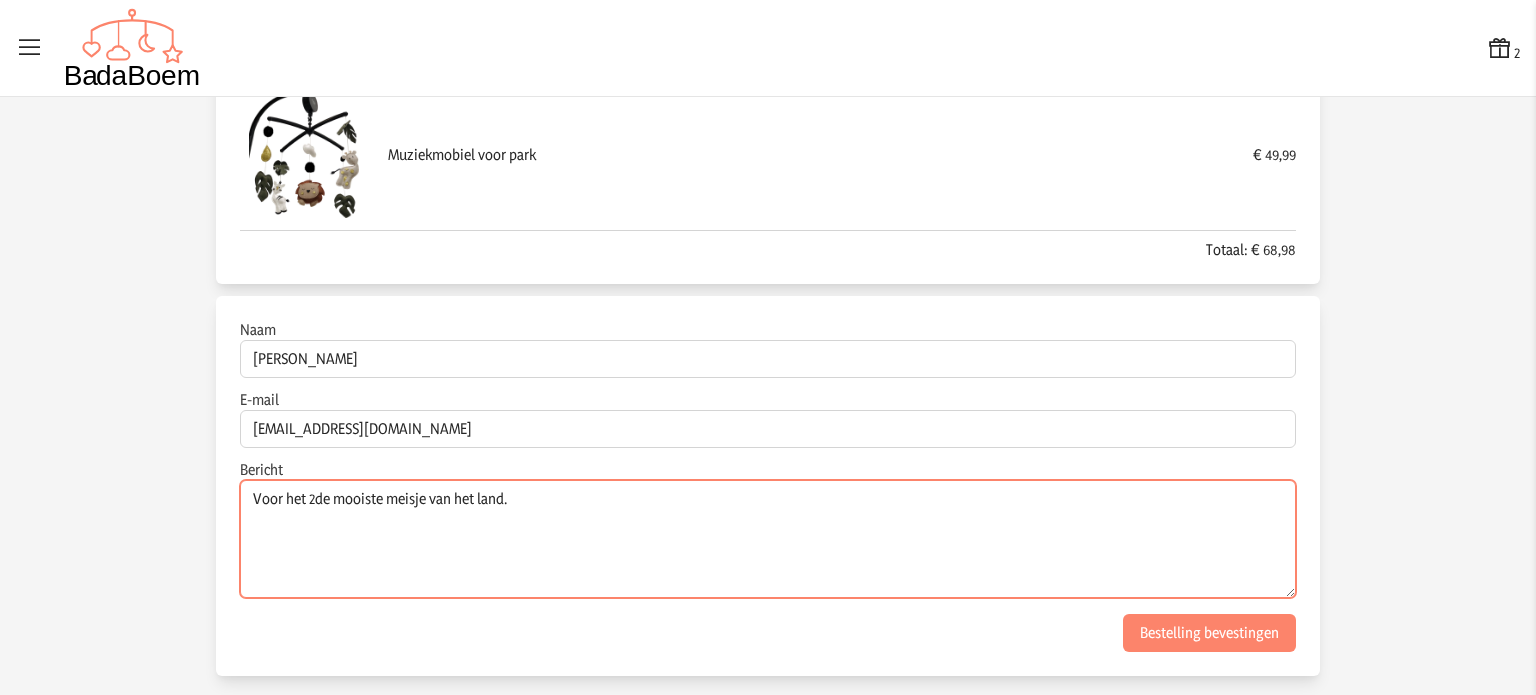 drag, startPoint x: 536, startPoint y: 505, endPoint x: 212, endPoint y: 471, distance: 325.77905 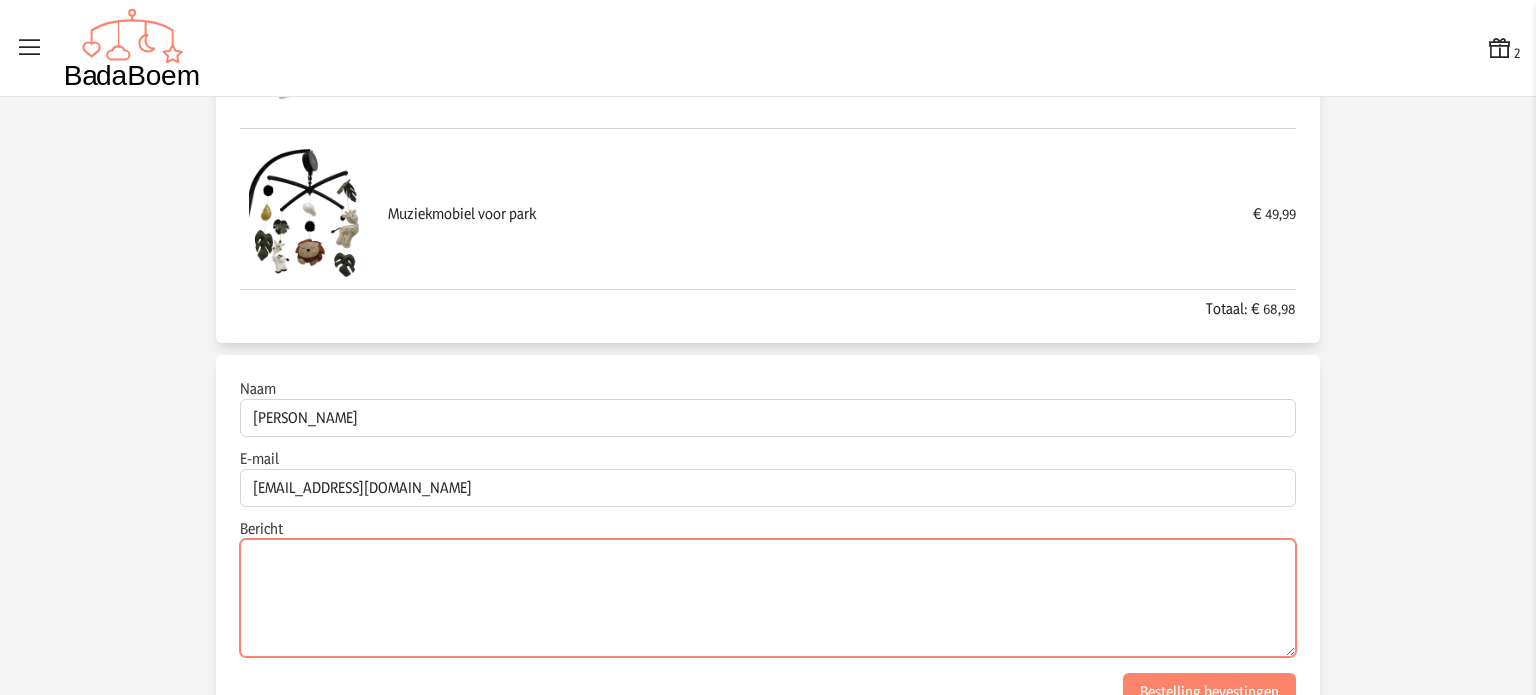scroll, scrollTop: 302, scrollLeft: 0, axis: vertical 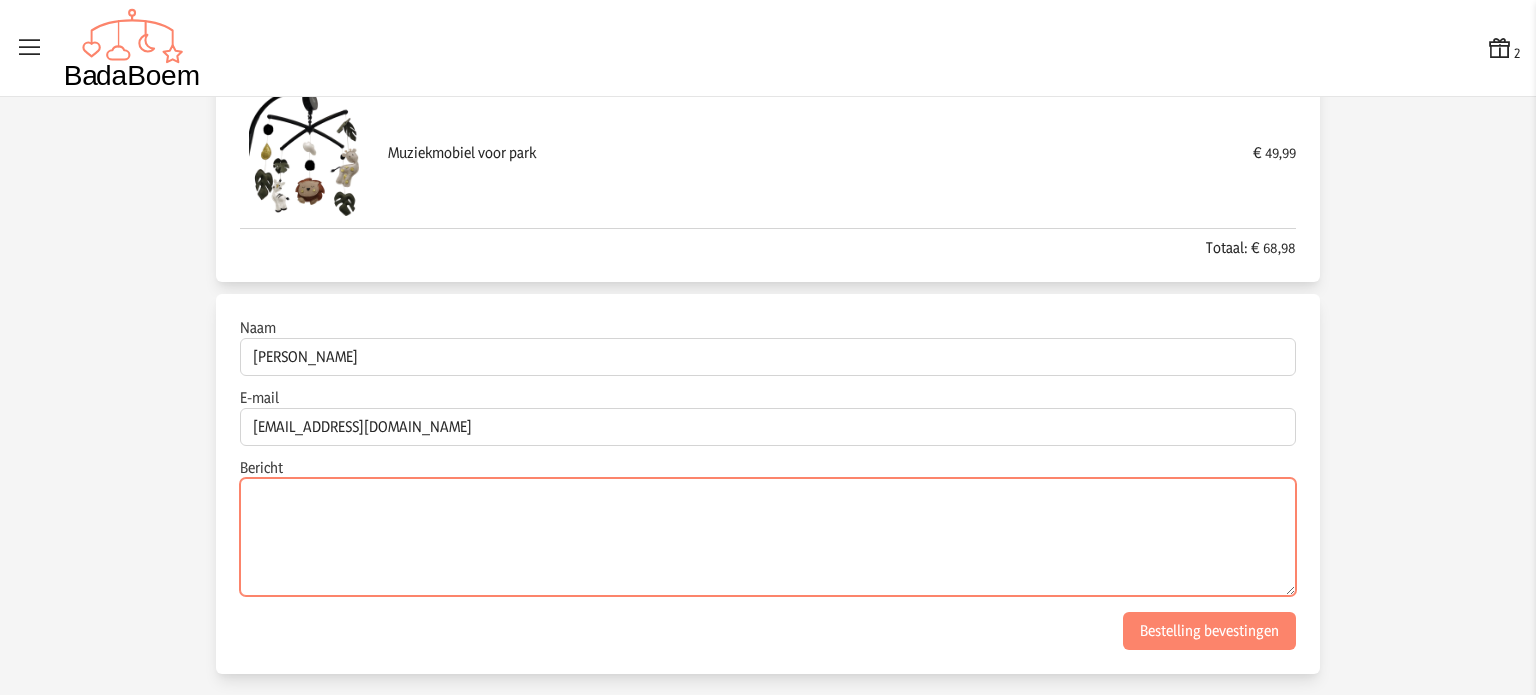 click on "Bericht" at bounding box center (768, 537) 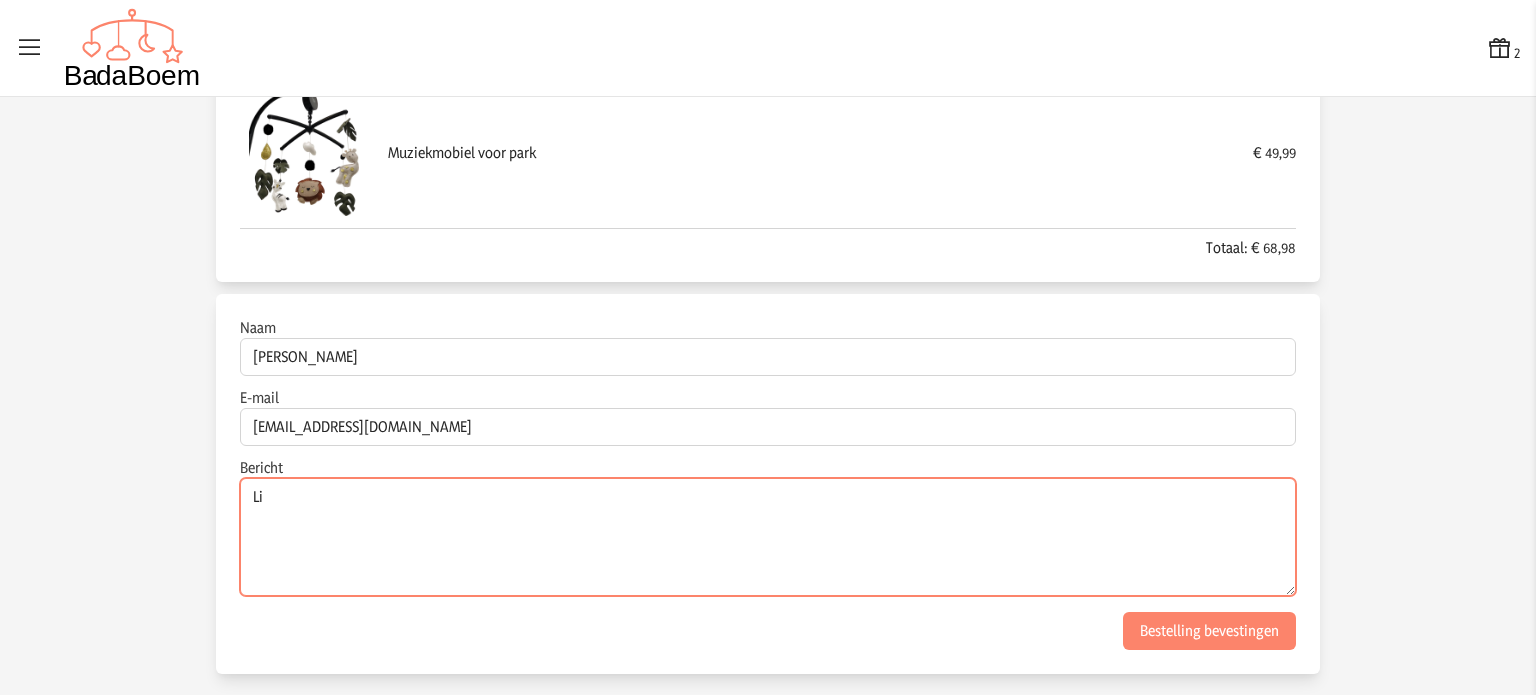 type on "L" 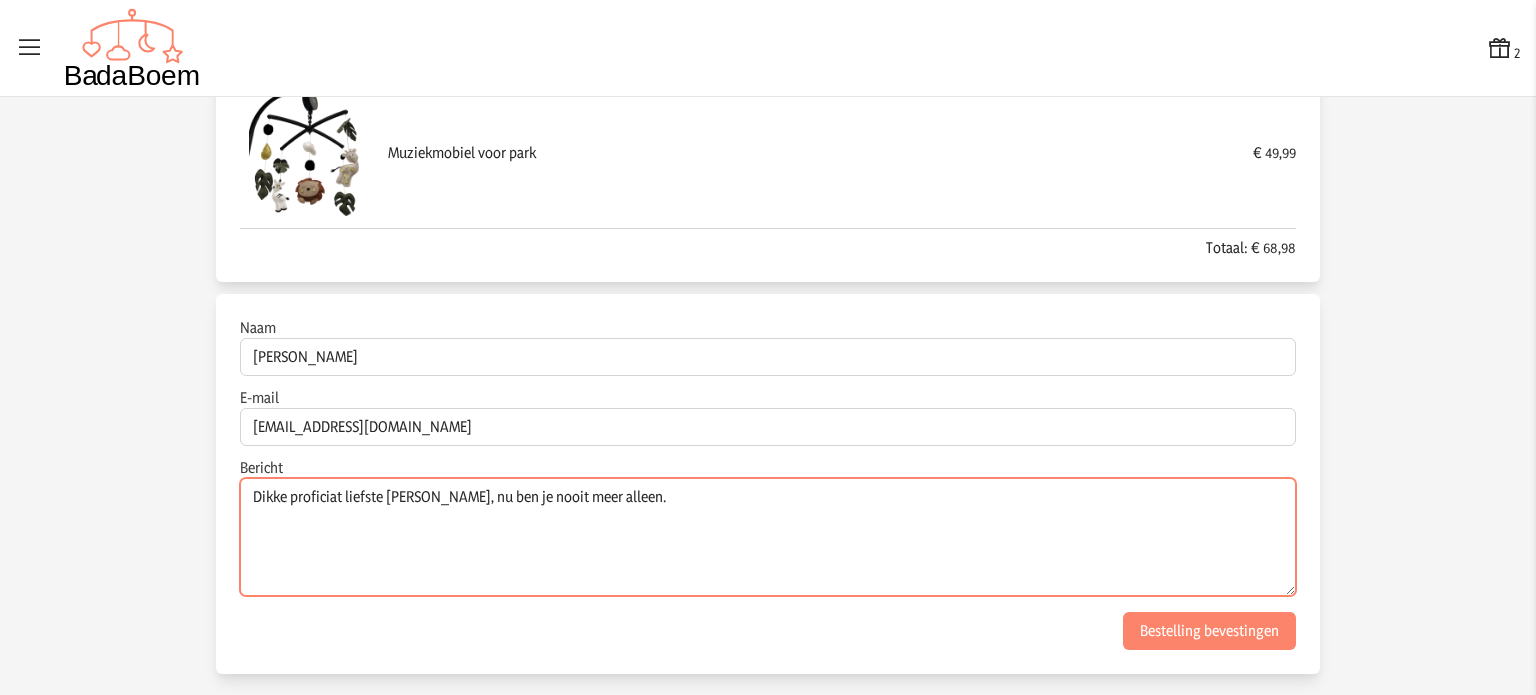 drag, startPoint x: 432, startPoint y: 491, endPoint x: 612, endPoint y: 498, distance: 180.13606 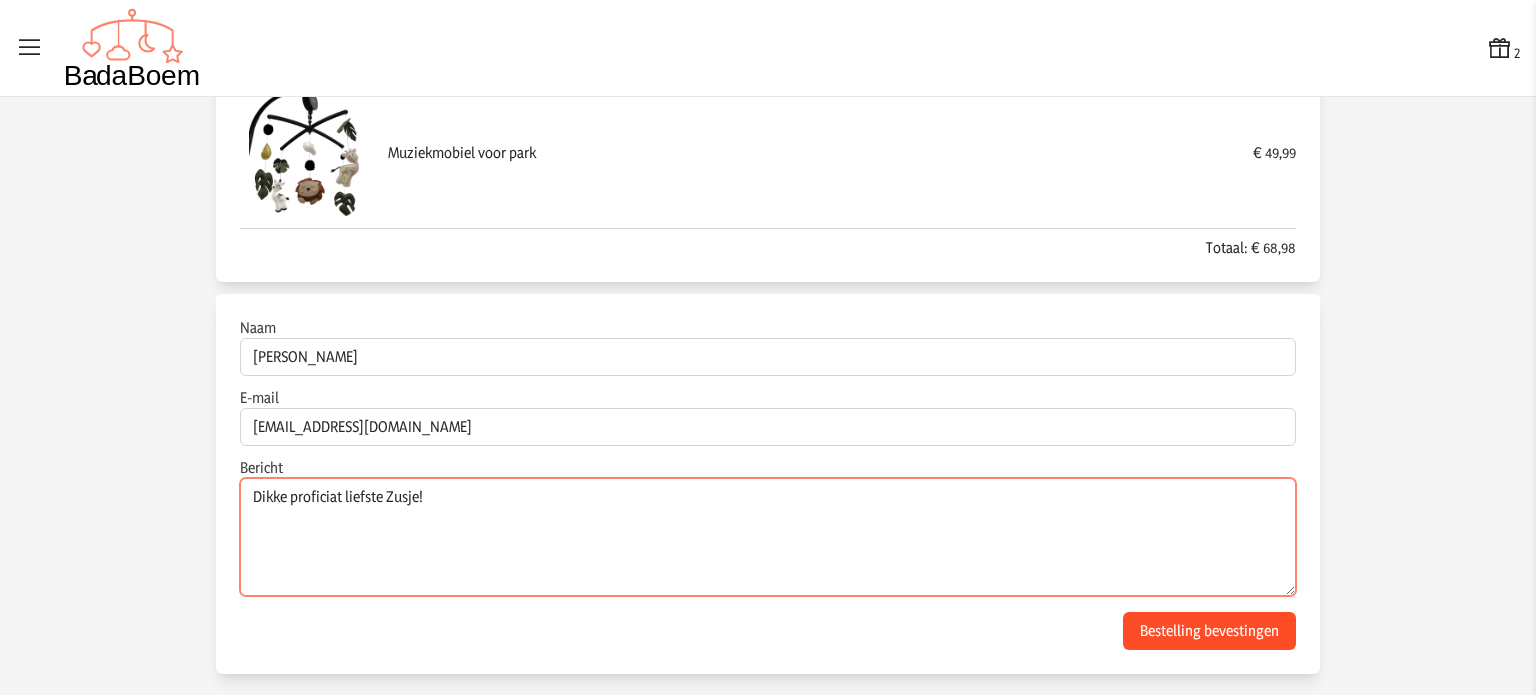 type on "Dikke proficiat liefste Zusje!" 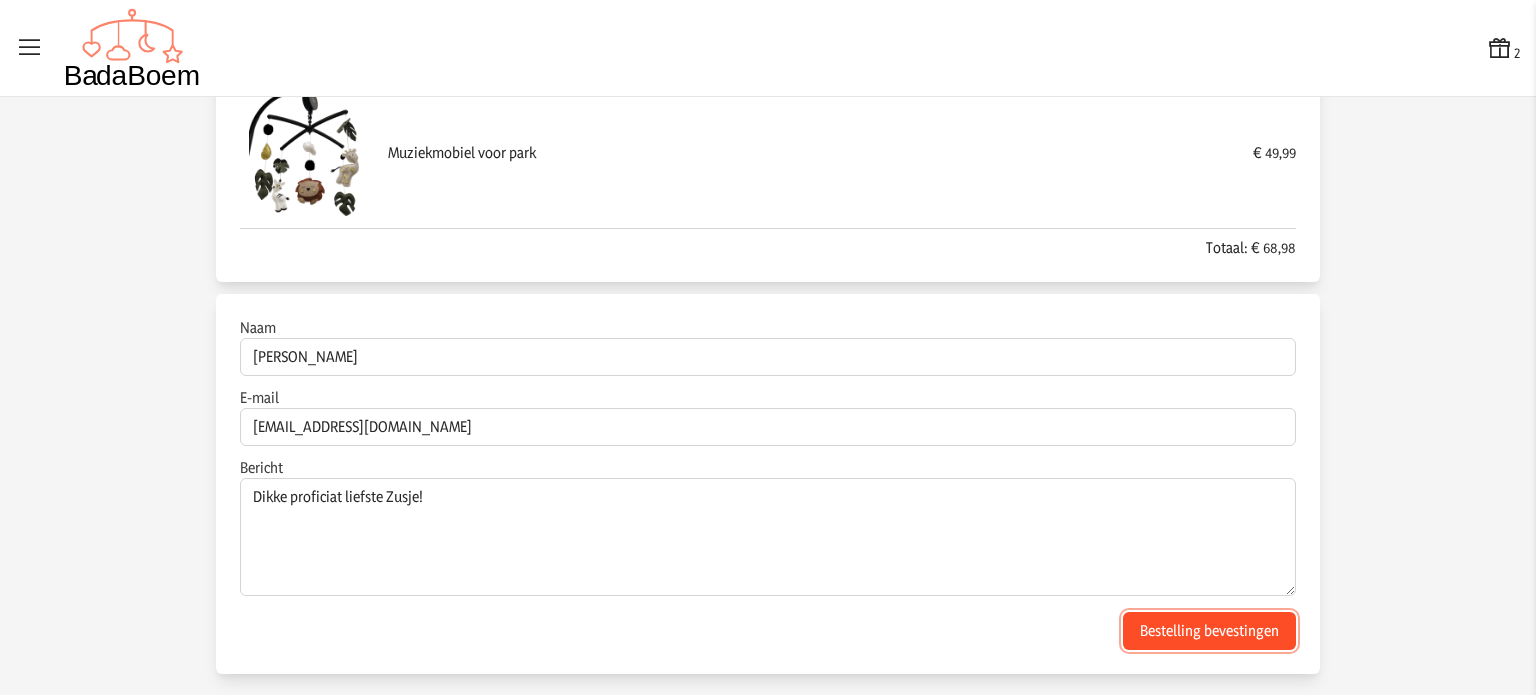 click on "Bestelling bevestingen" 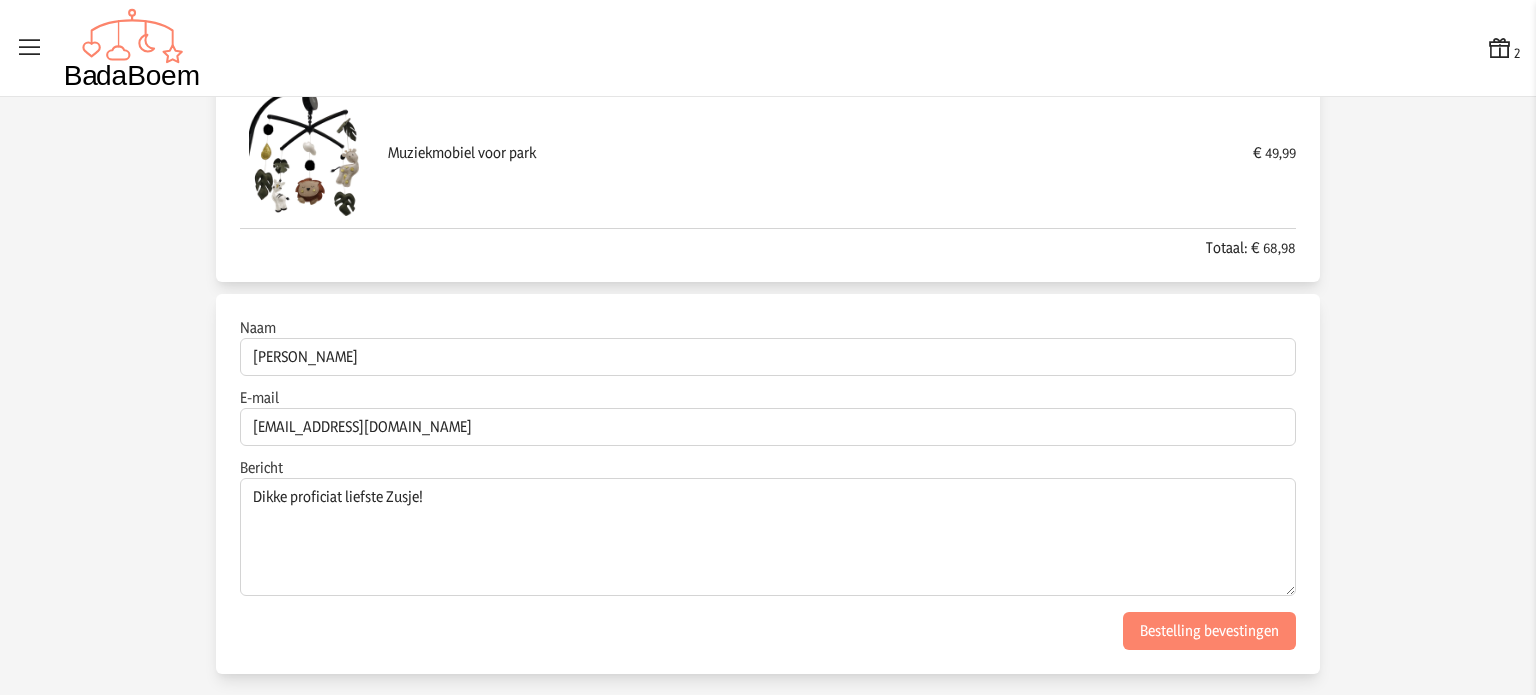 scroll, scrollTop: 0, scrollLeft: 0, axis: both 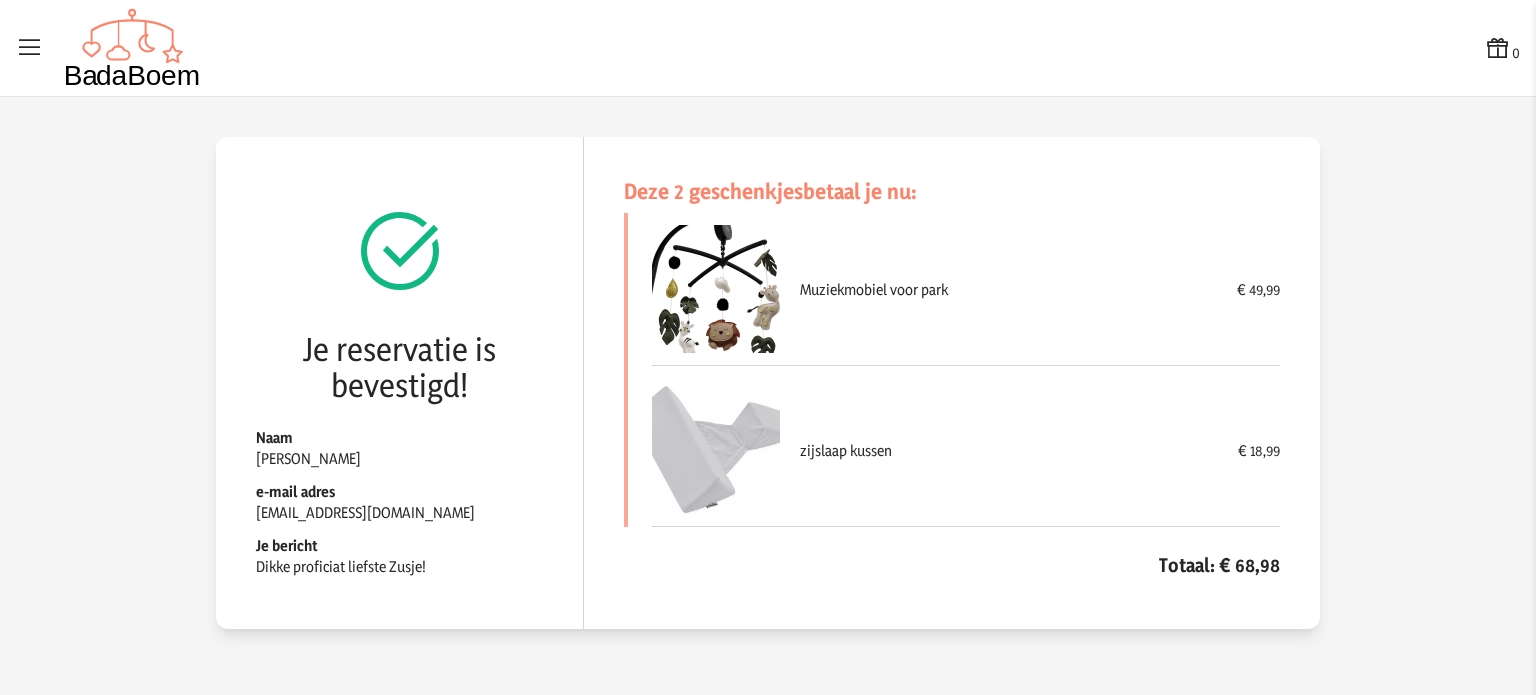 click on "zijslaap kussen € 18,99" 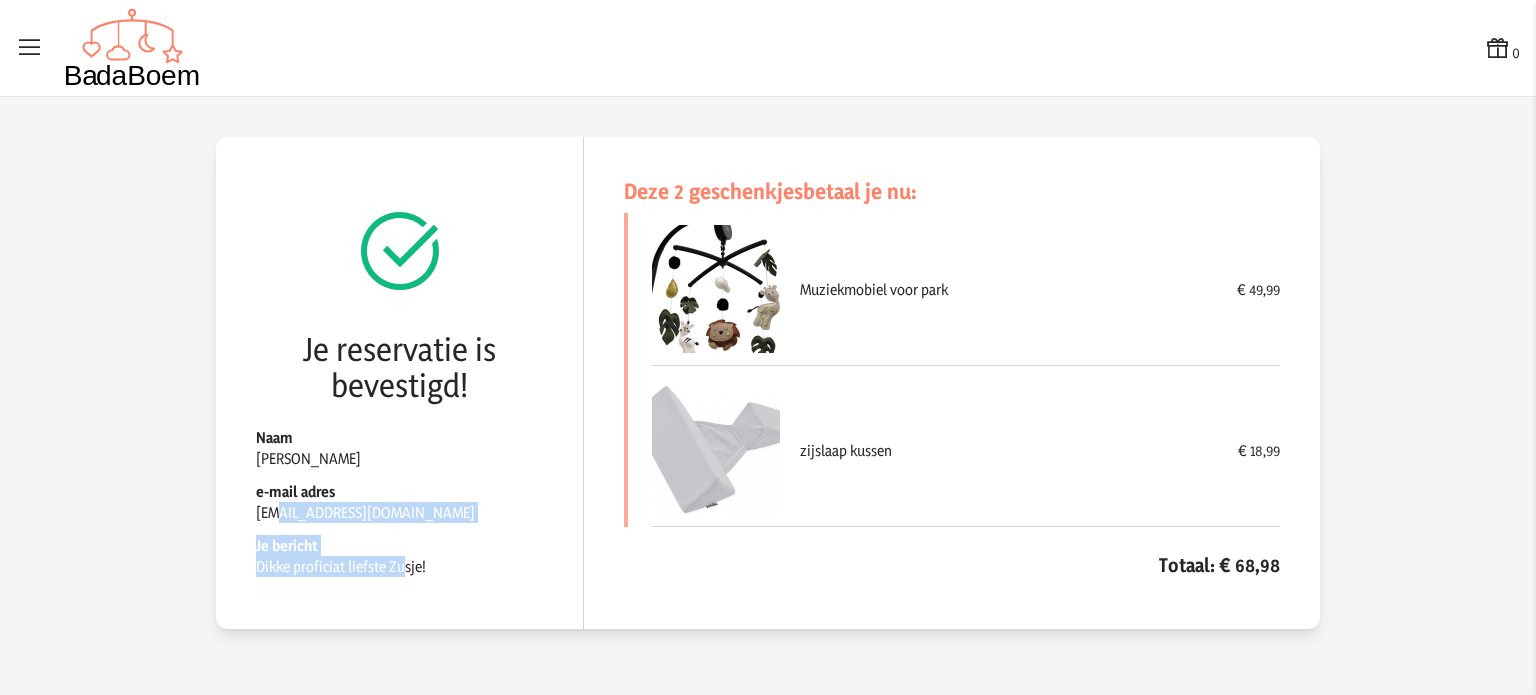 drag, startPoint x: 324, startPoint y: 517, endPoint x: 406, endPoint y: 567, distance: 96.04166 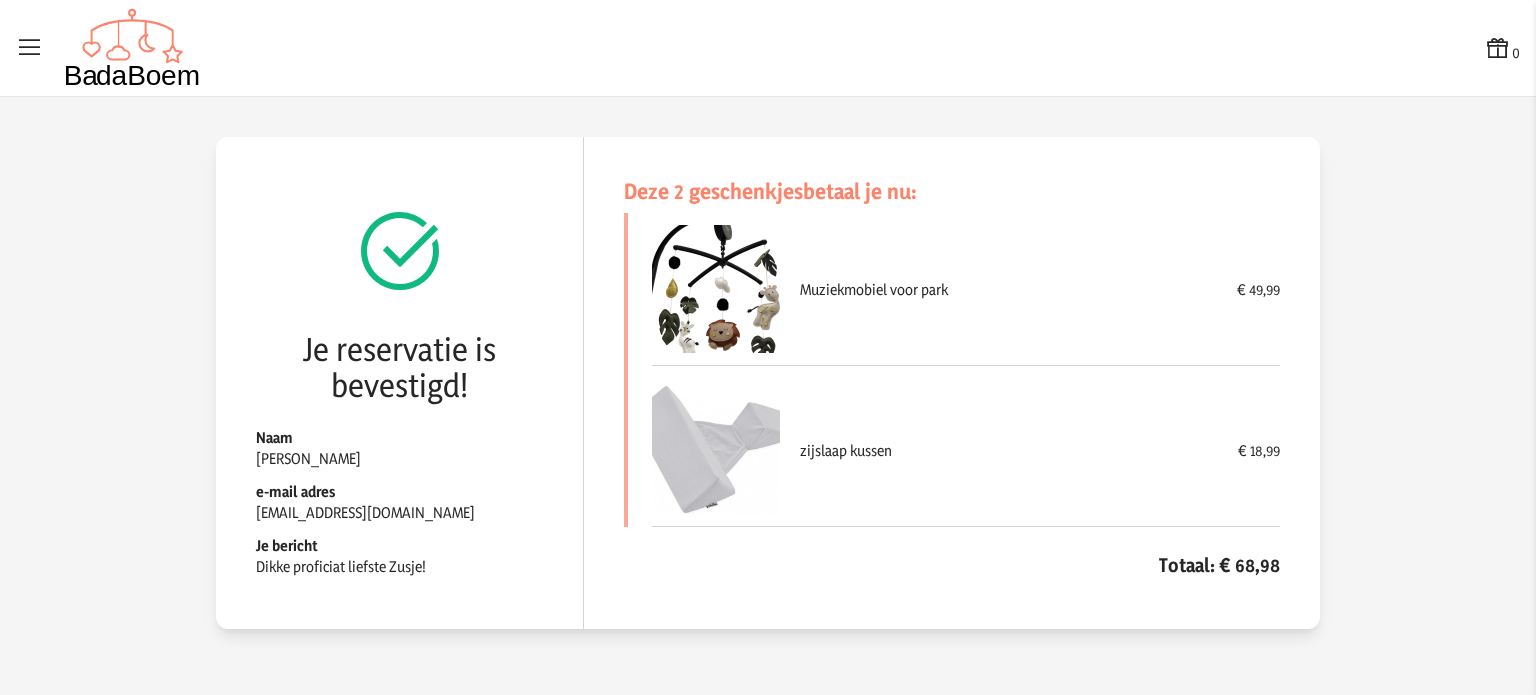 click on "Dikke proficiat liefste Zusje!" 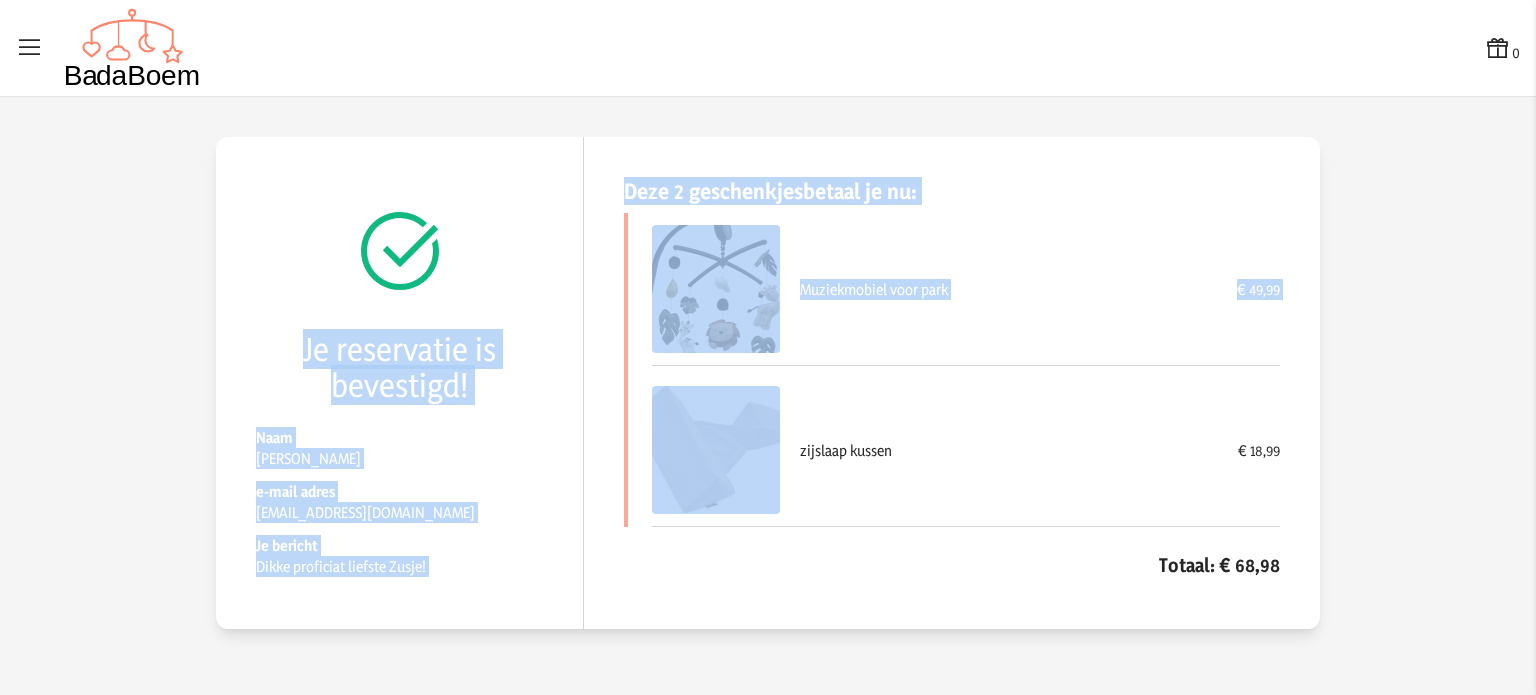 drag, startPoint x: 279, startPoint y: 331, endPoint x: 689, endPoint y: 435, distance: 422.98462 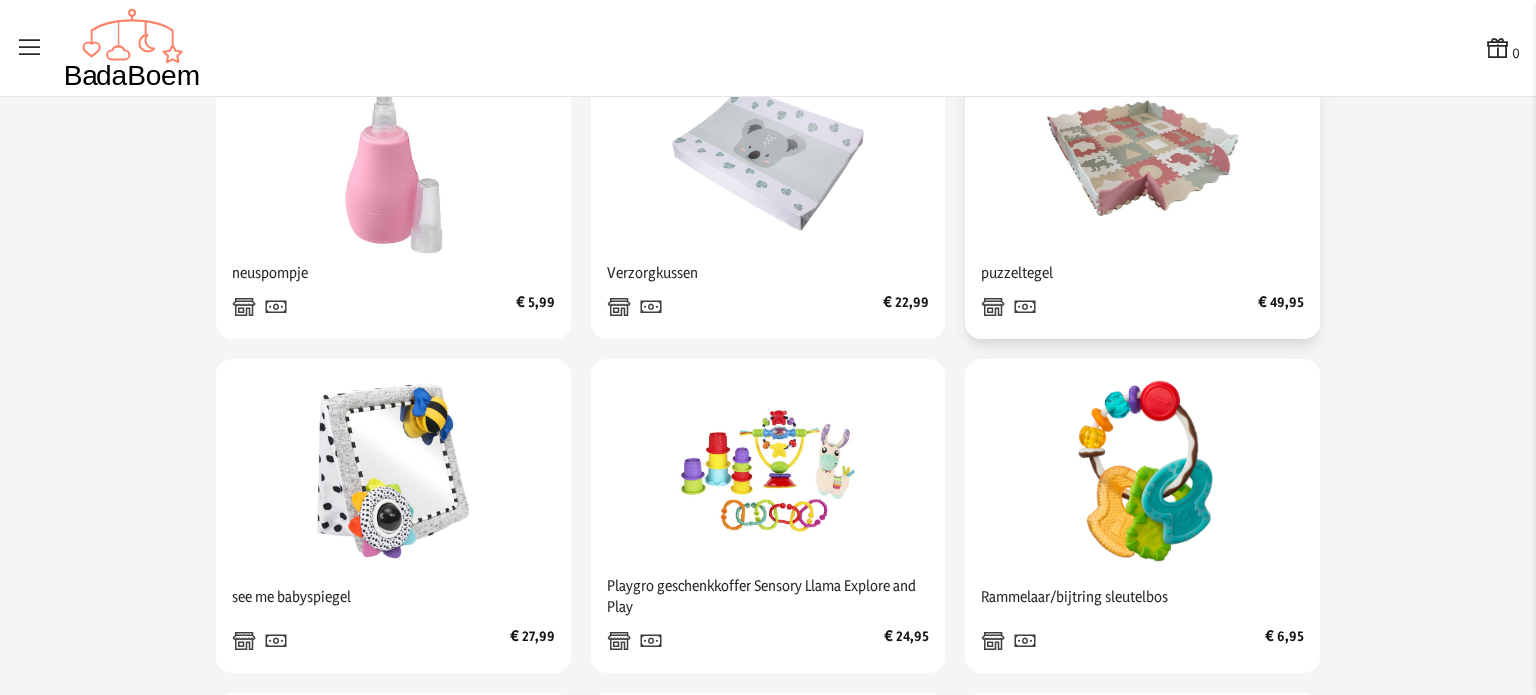 scroll, scrollTop: 400, scrollLeft: 0, axis: vertical 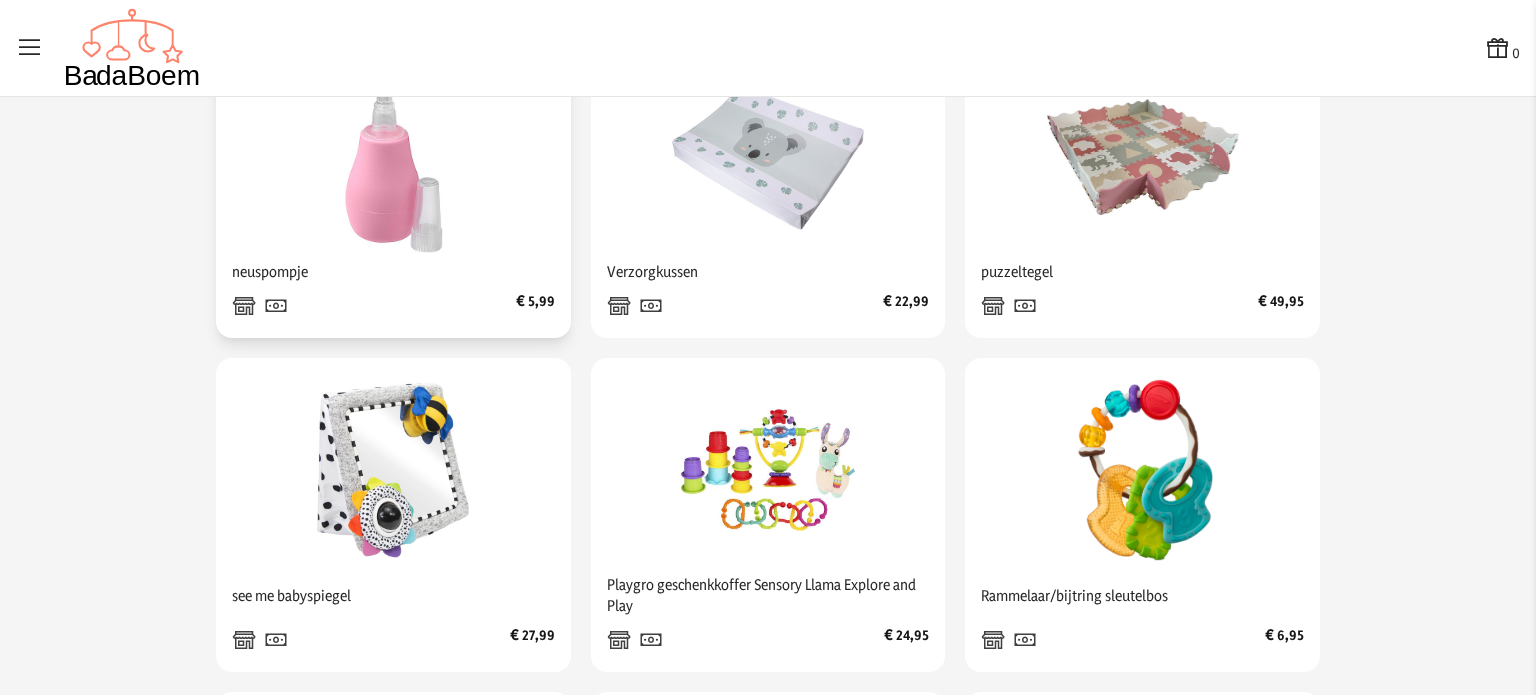 click 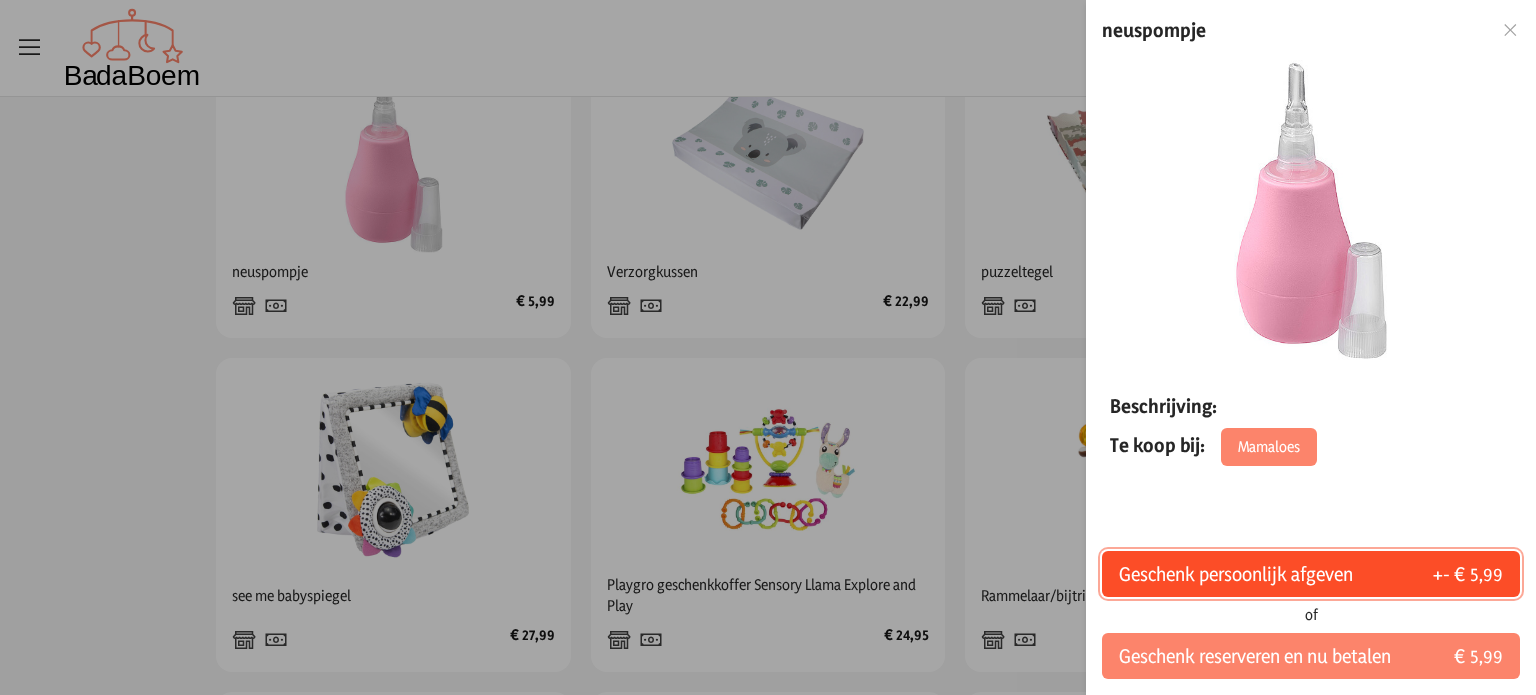 click on "Geschenk persoonlijk afgeven" at bounding box center [1236, 574] 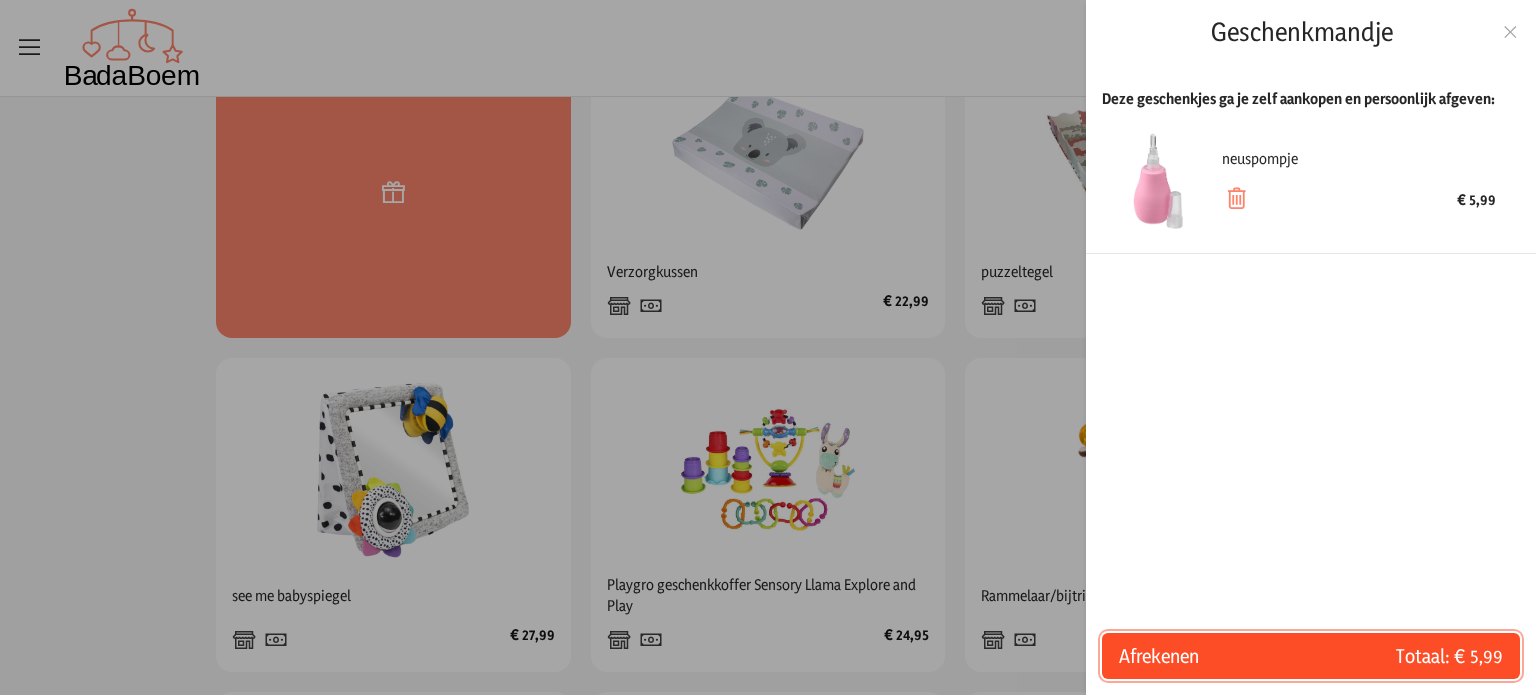 click on "Afrekenen" at bounding box center (1215, 656) 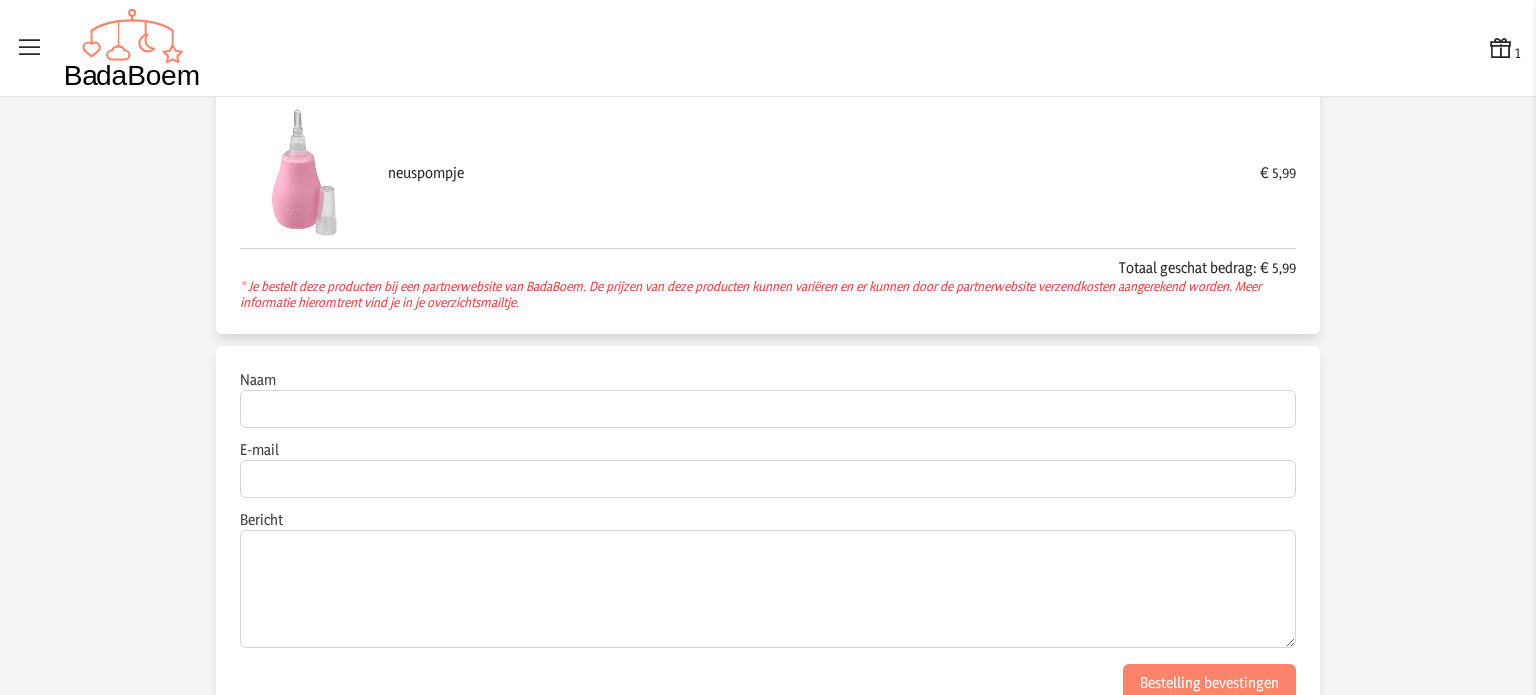 scroll, scrollTop: 173, scrollLeft: 0, axis: vertical 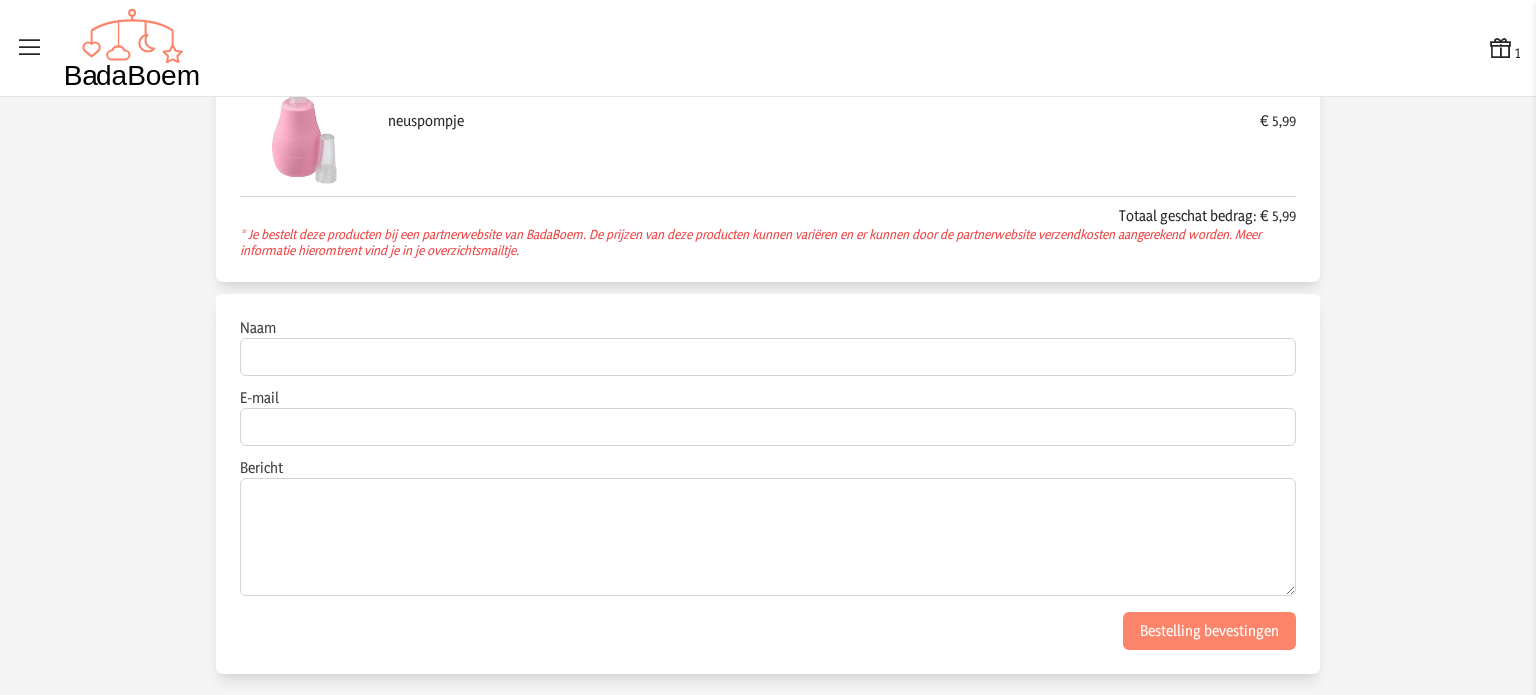 drag, startPoint x: 262, startPoint y: 242, endPoint x: 695, endPoint y: 259, distance: 433.3336 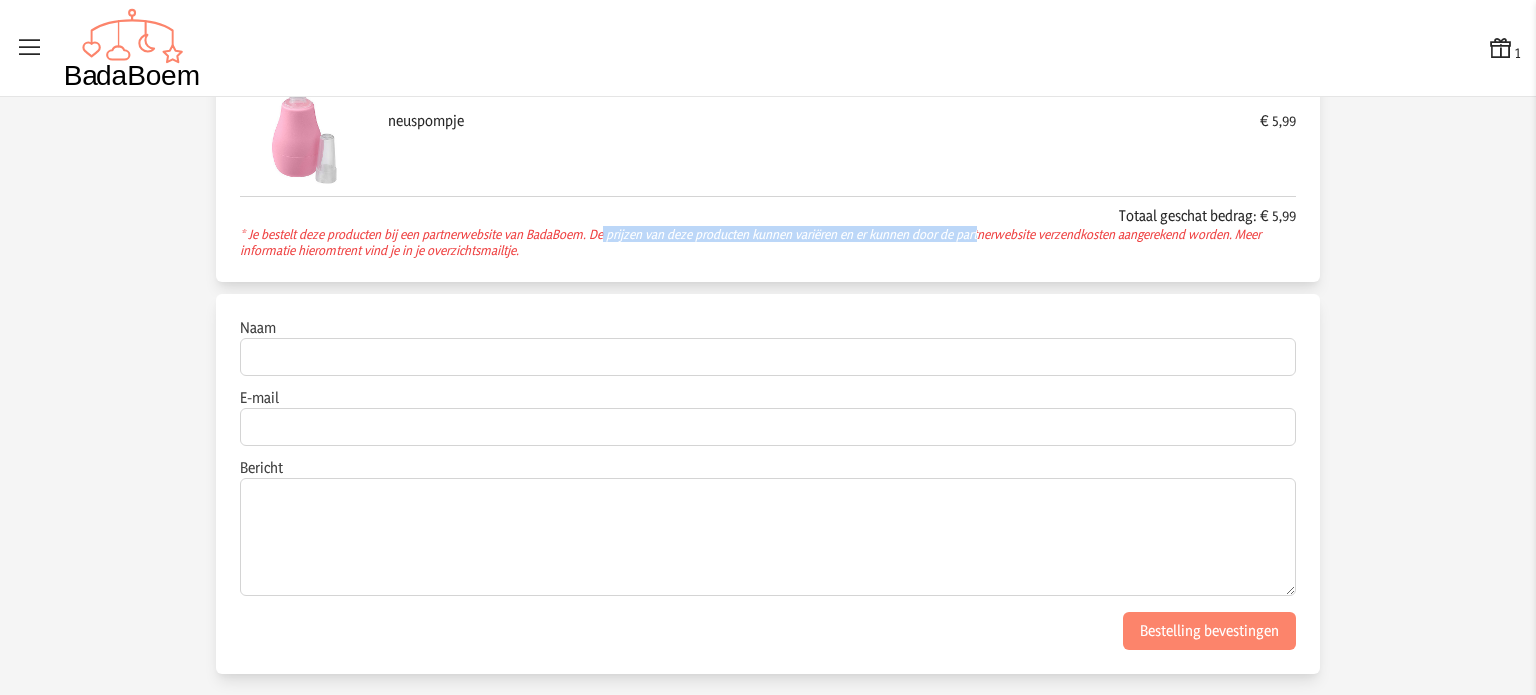 drag, startPoint x: 592, startPoint y: 232, endPoint x: 964, endPoint y: 241, distance: 372.10886 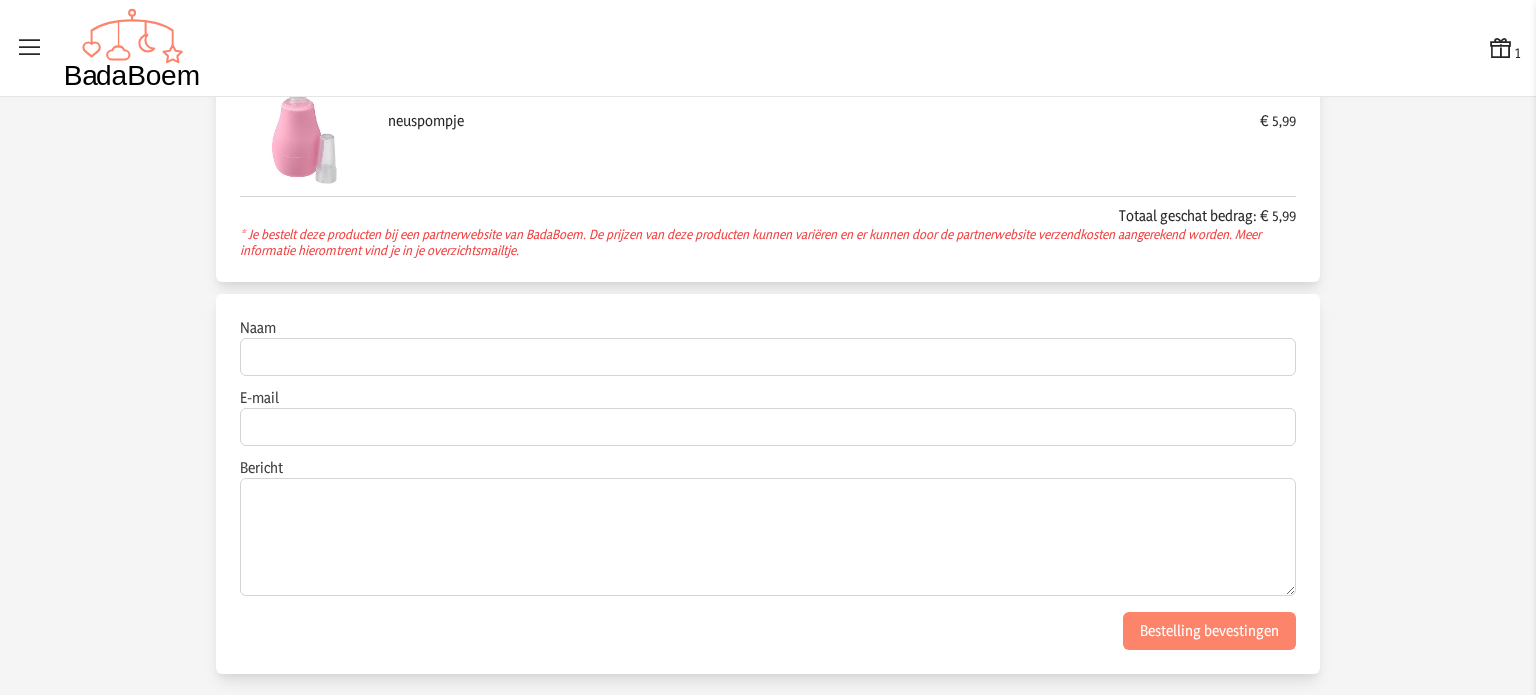 click on "* Je bestelt deze producten bij een partnerwebsite van BadaBoem. De prijzen van deze producten kunnen variëren en er kunnen door de partnerwebsite verzendkosten aangerekend worden. Meer informatie hieromtrent vind je in je overzichtsmailtje." 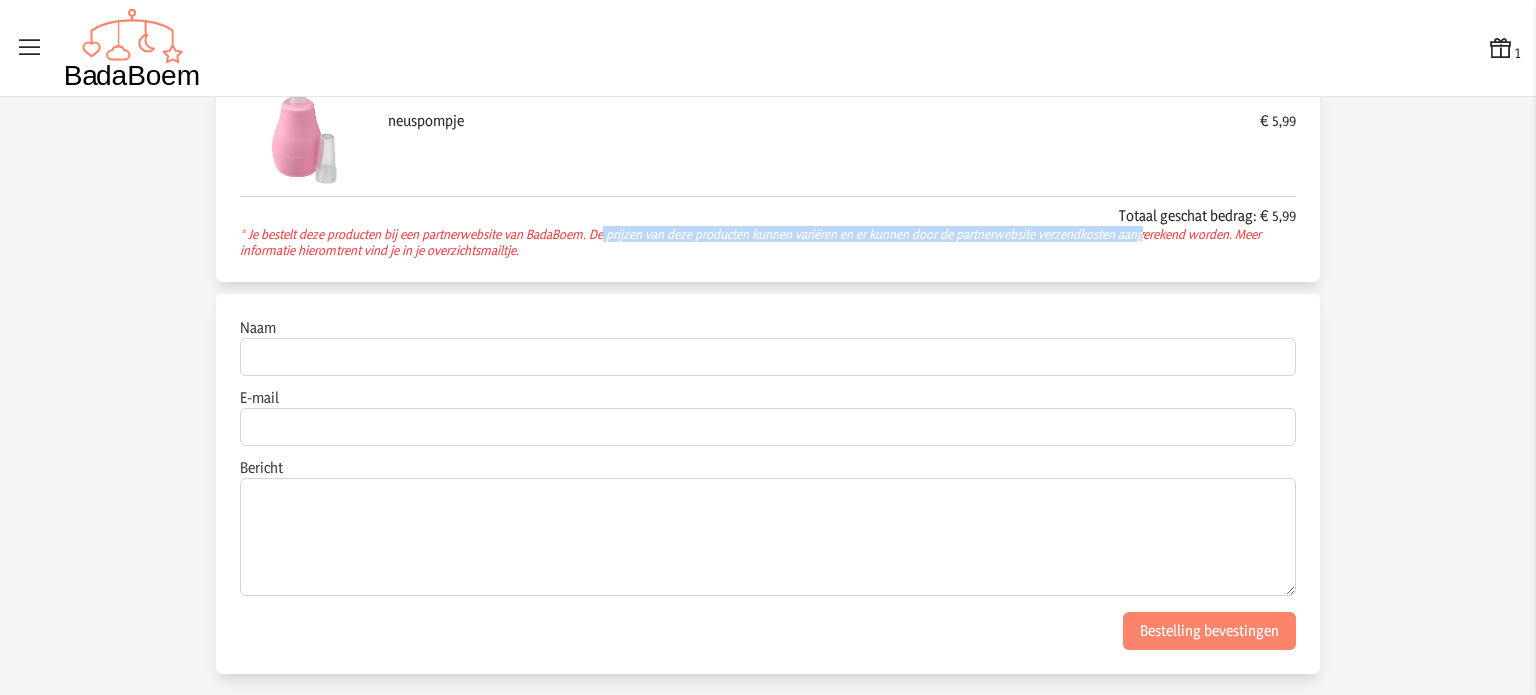 drag, startPoint x: 588, startPoint y: 231, endPoint x: 1132, endPoint y: 240, distance: 544.07446 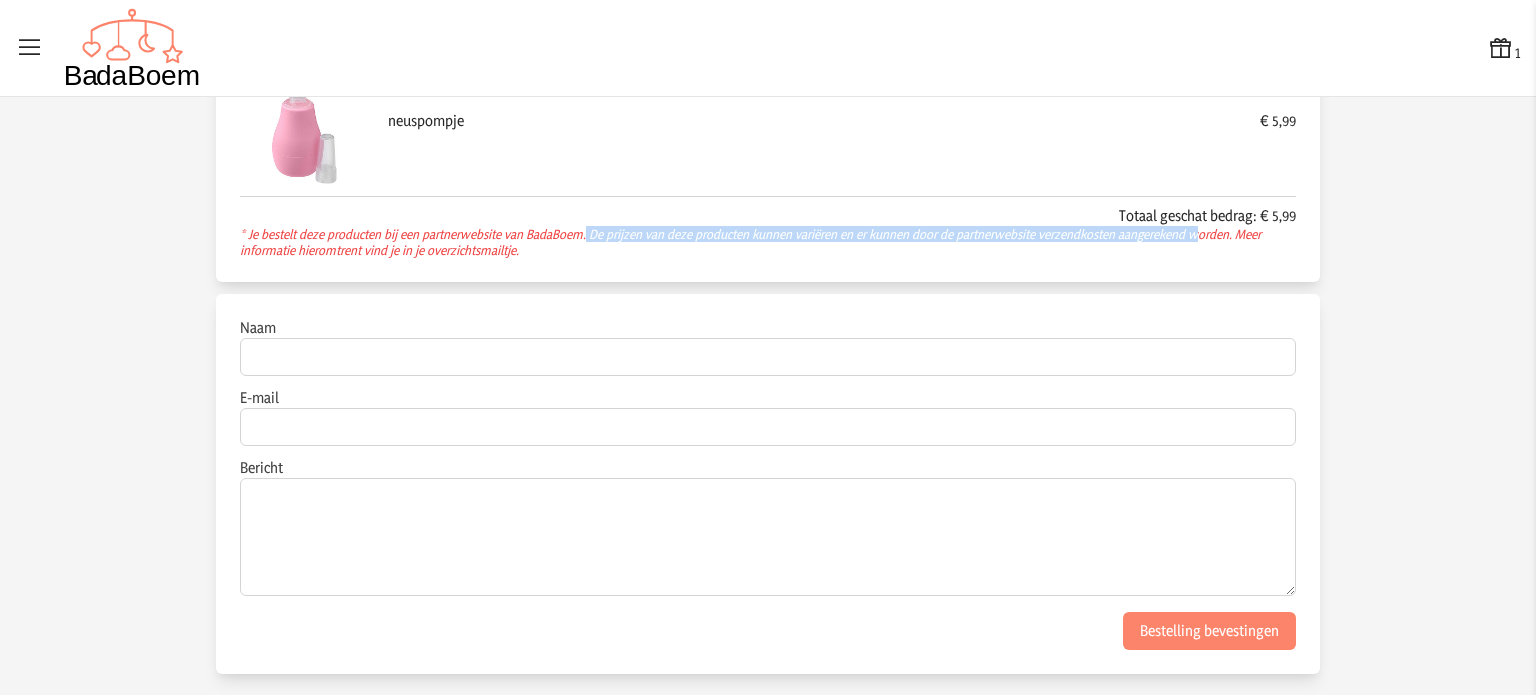 drag, startPoint x: 571, startPoint y: 232, endPoint x: 1184, endPoint y: 231, distance: 613.0008 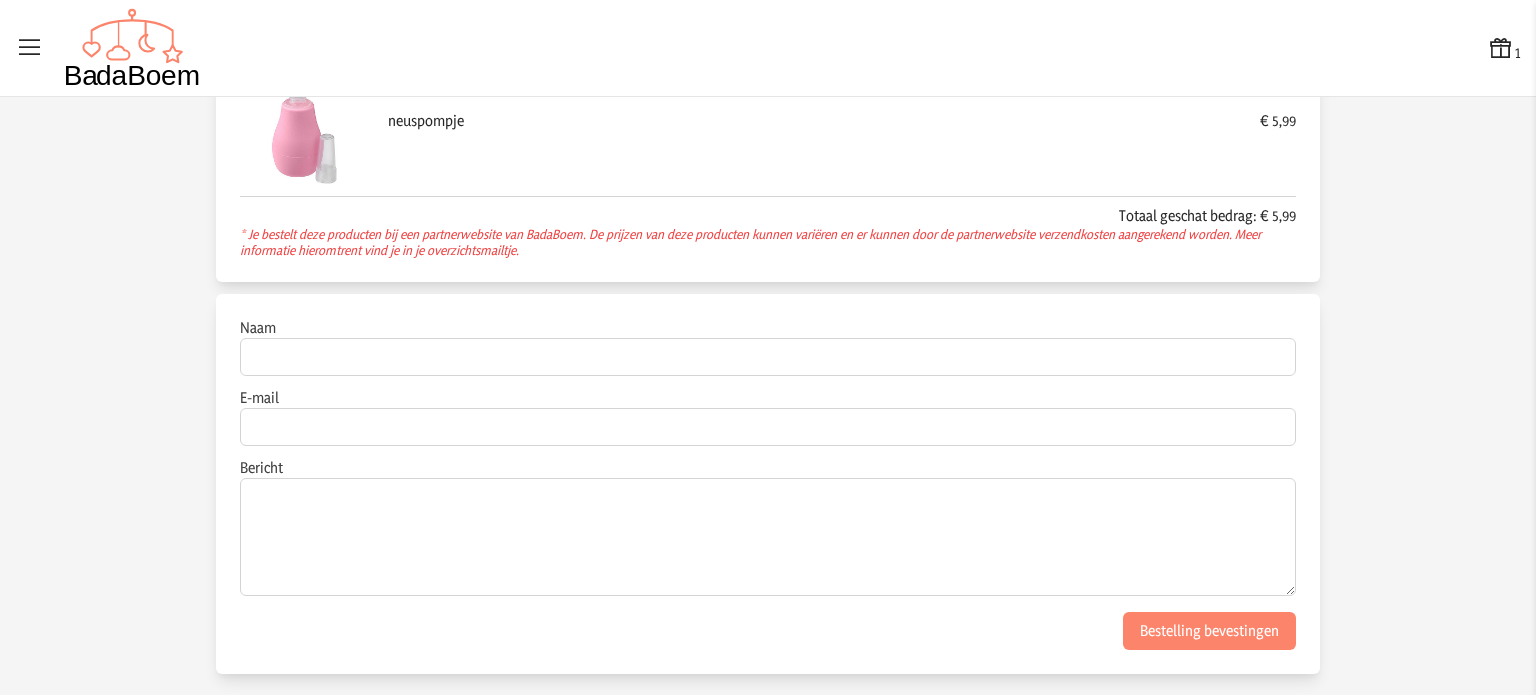 click on "* Je bestelt deze producten bij een partnerwebsite van BadaBoem. De prijzen van deze producten kunnen variëren en er kunnen door de partnerwebsite verzendkosten aangerekend worden. Meer informatie hieromtrent vind je in je overzichtsmailtje." 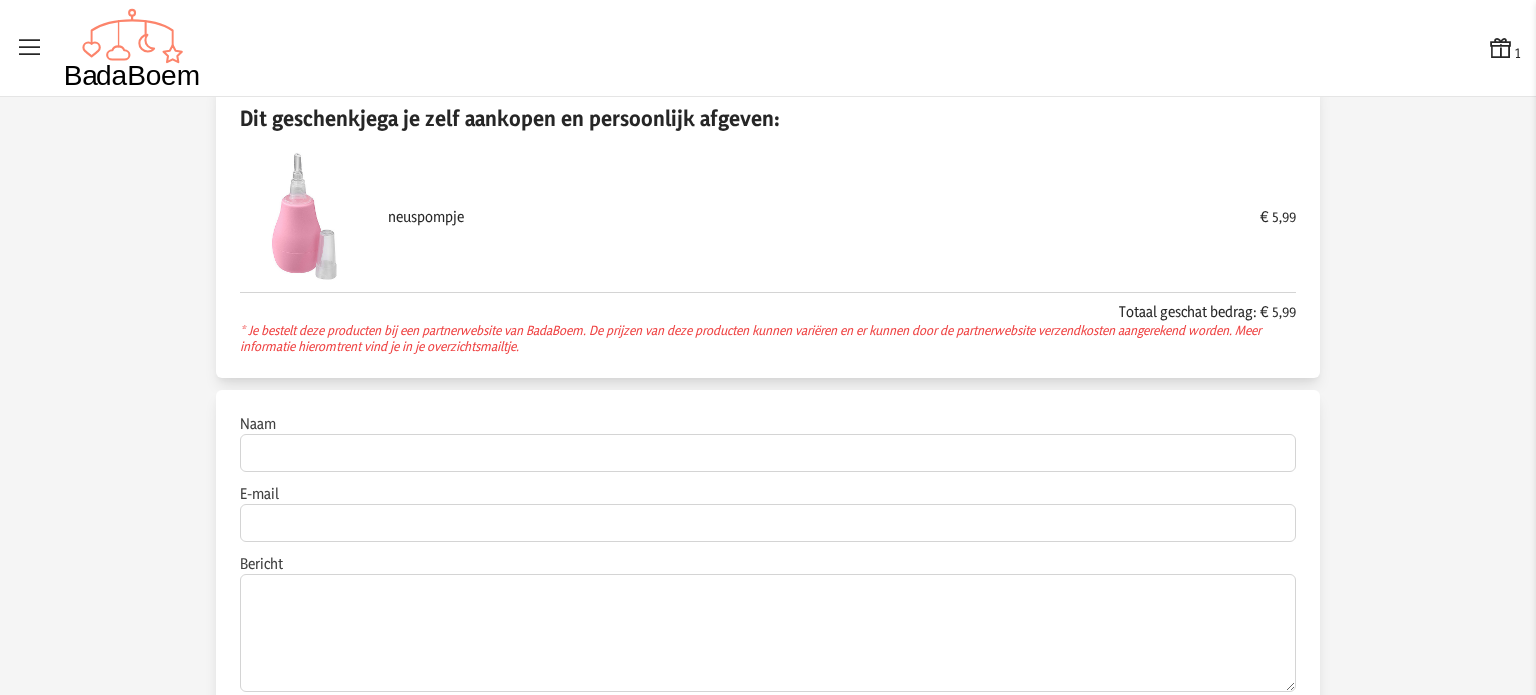 scroll, scrollTop: 73, scrollLeft: 0, axis: vertical 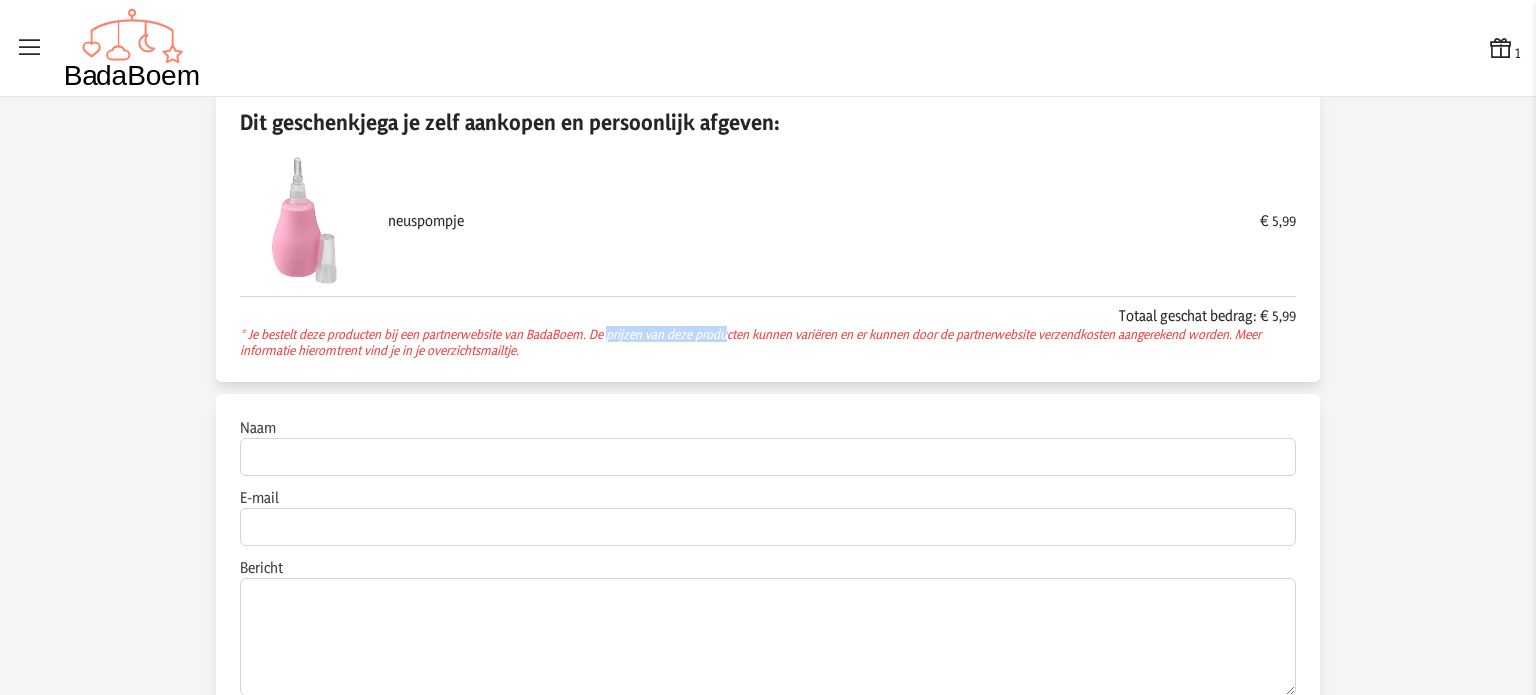 drag, startPoint x: 599, startPoint y: 339, endPoint x: 701, endPoint y: 339, distance: 102 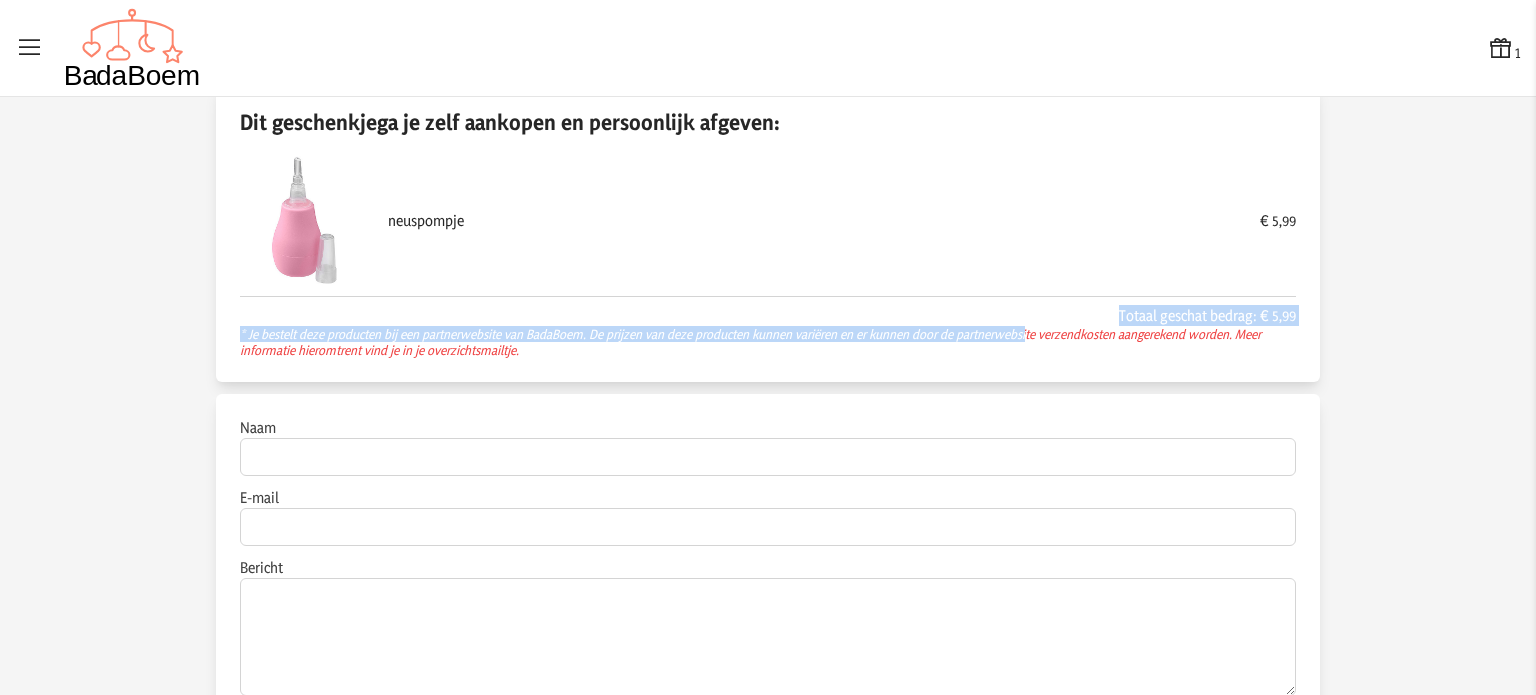 drag, startPoint x: 574, startPoint y: 324, endPoint x: 1015, endPoint y: 333, distance: 441.09183 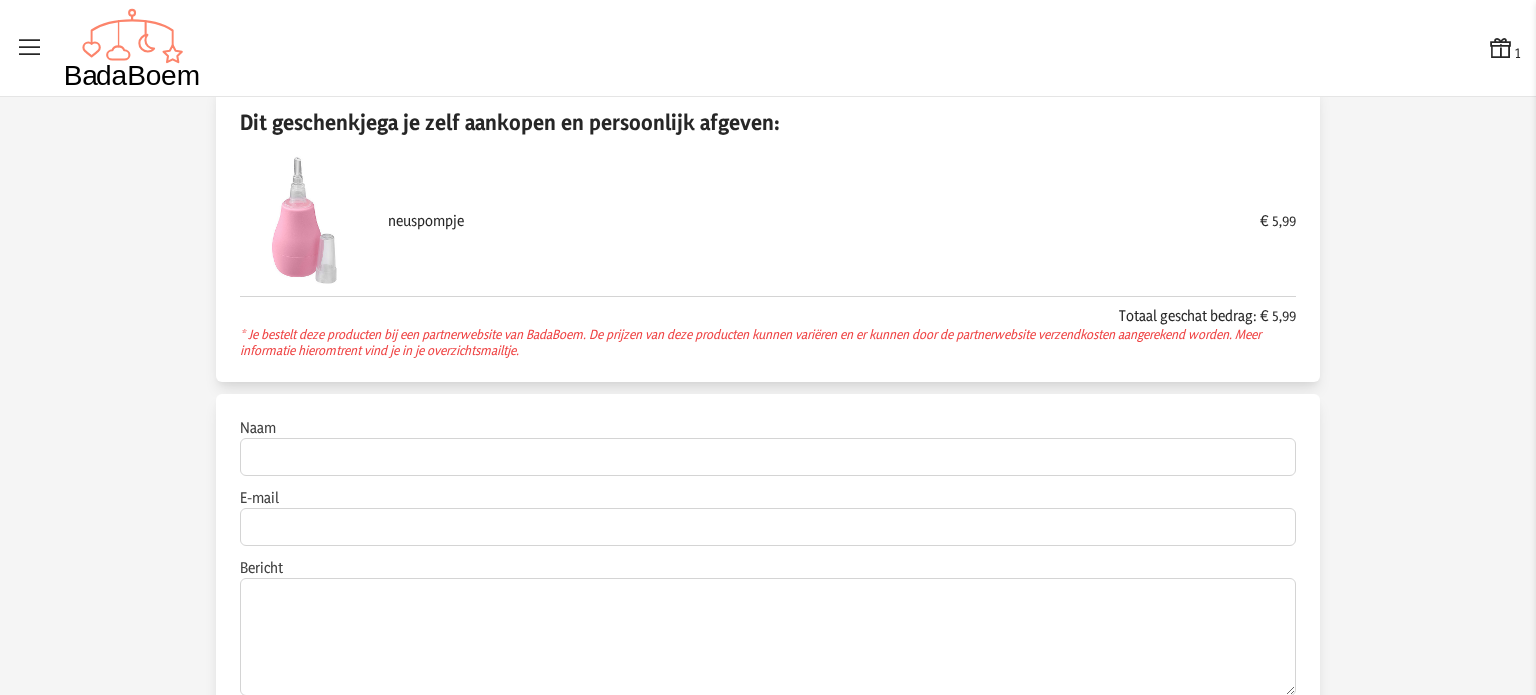 click on "* Je bestelt deze producten bij een partnerwebsite van BadaBoem. De prijzen van deze producten kunnen variëren en er kunnen door de partnerwebsite verzendkosten aangerekend worden. Meer informatie hieromtrent vind je in je overzichtsmailtje." 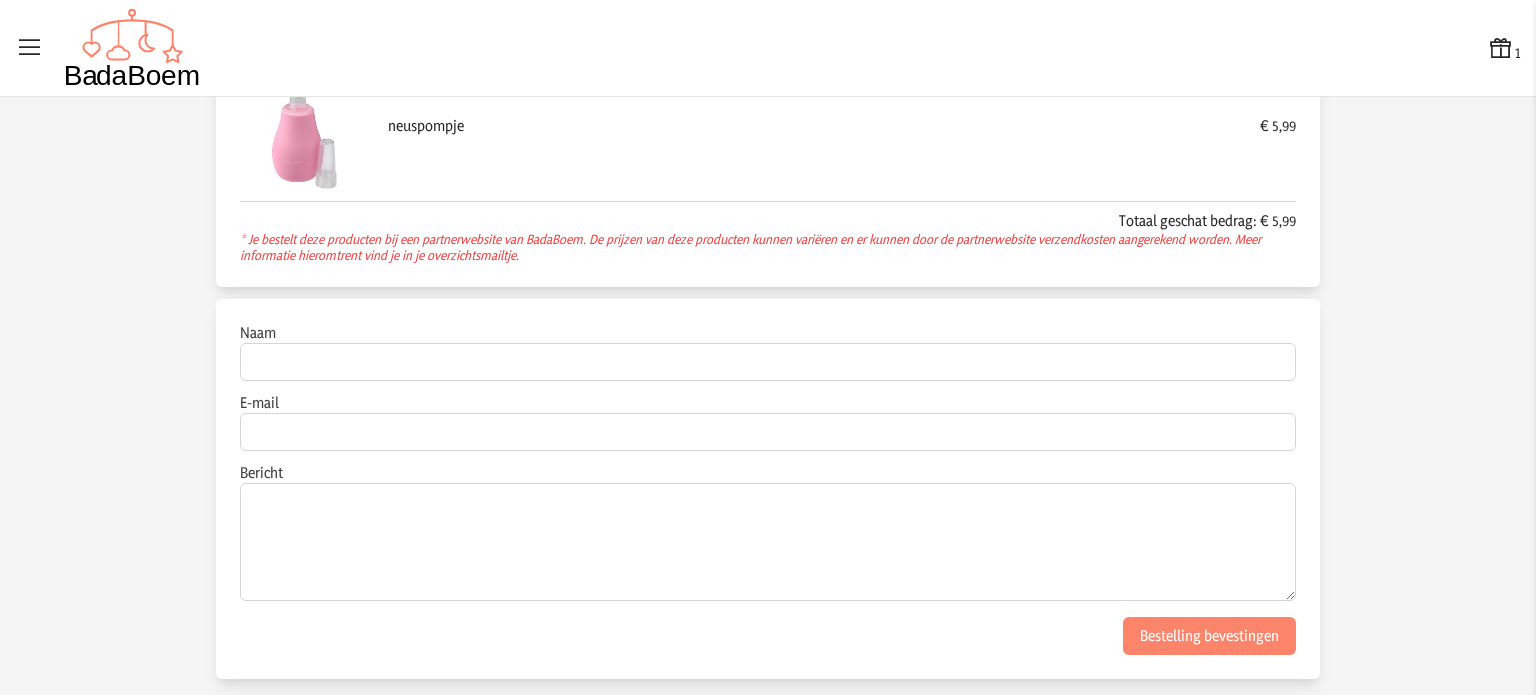 scroll, scrollTop: 173, scrollLeft: 0, axis: vertical 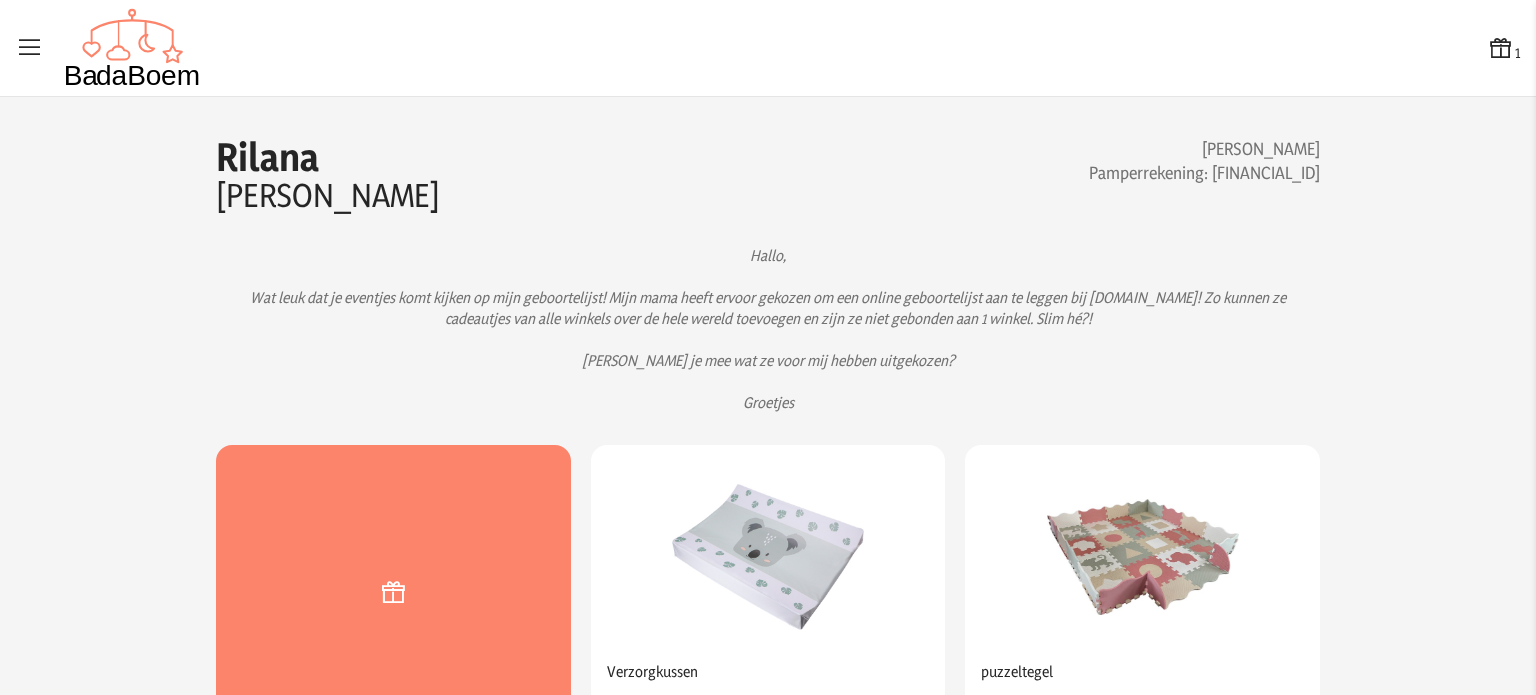 click at bounding box center [1501, 48] 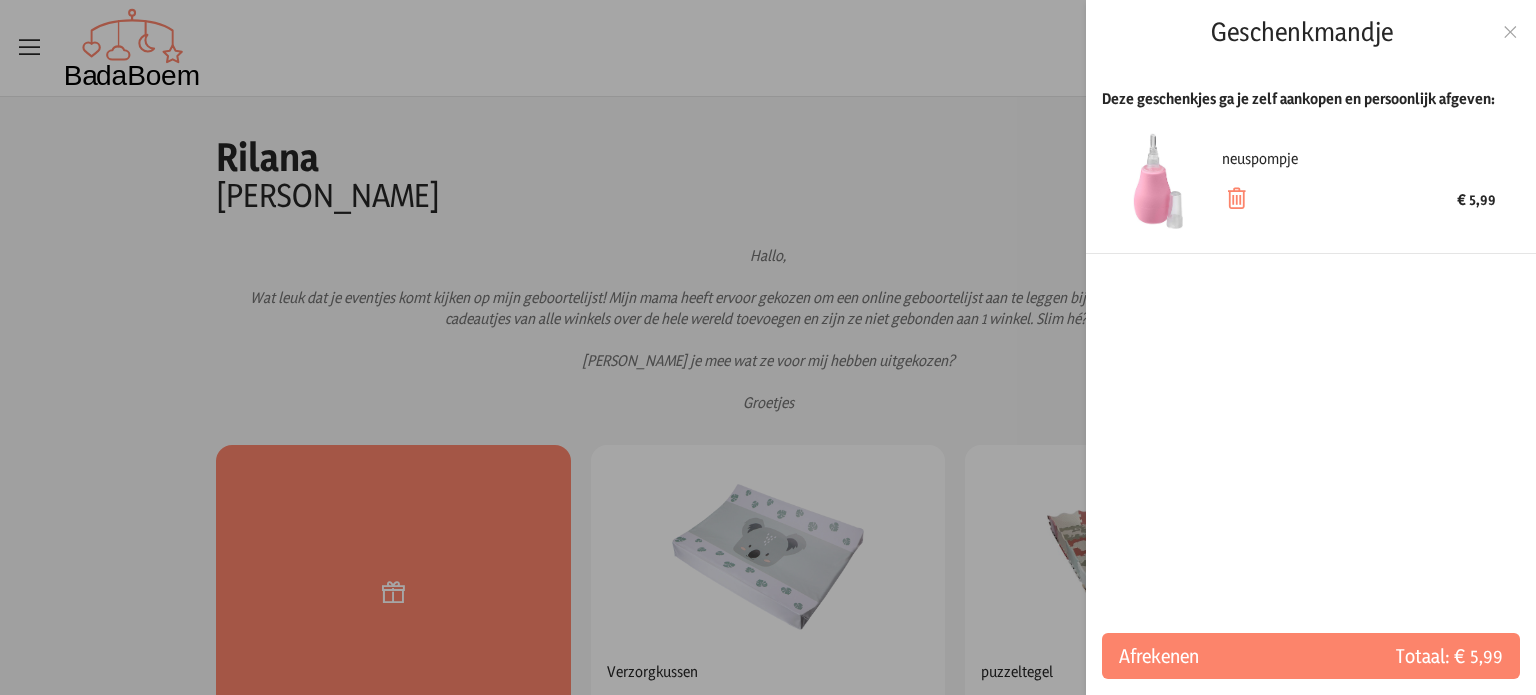 click at bounding box center (1510, 32) 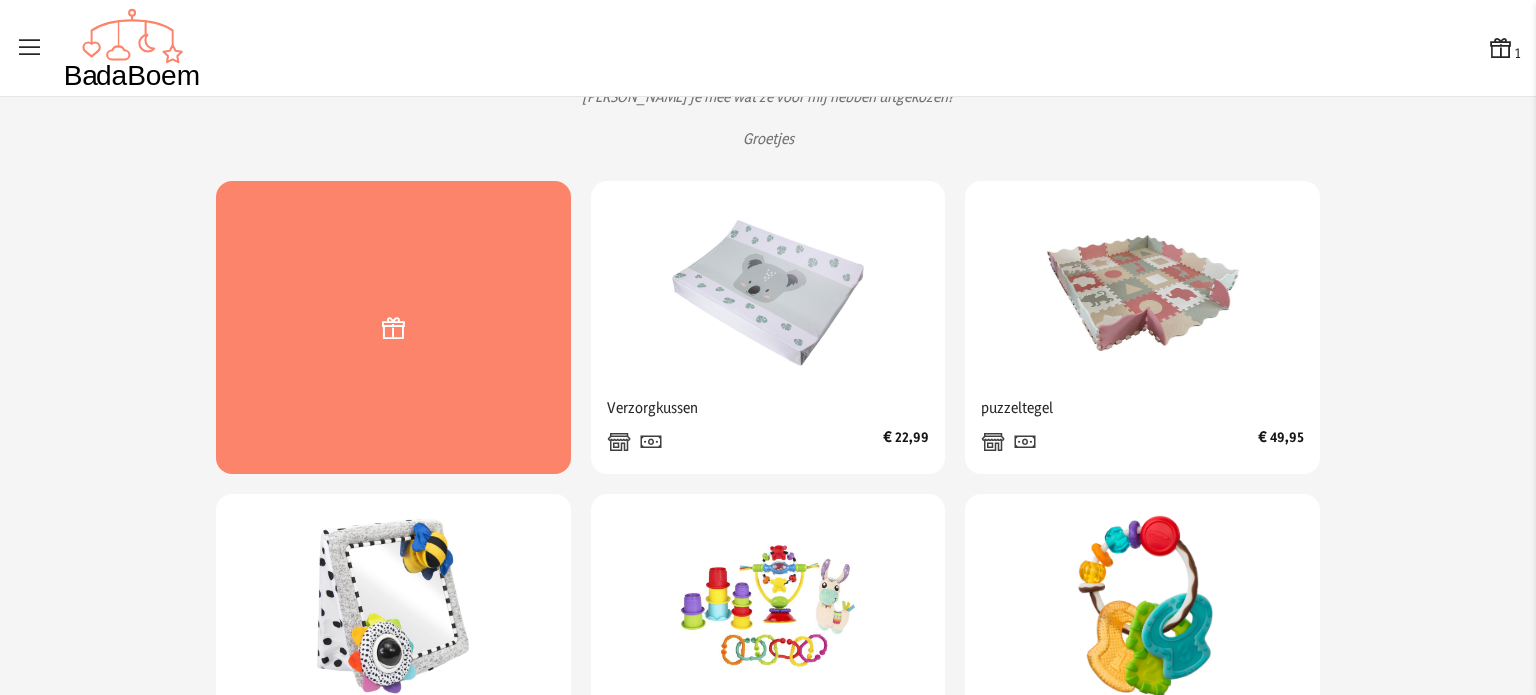 scroll, scrollTop: 200, scrollLeft: 0, axis: vertical 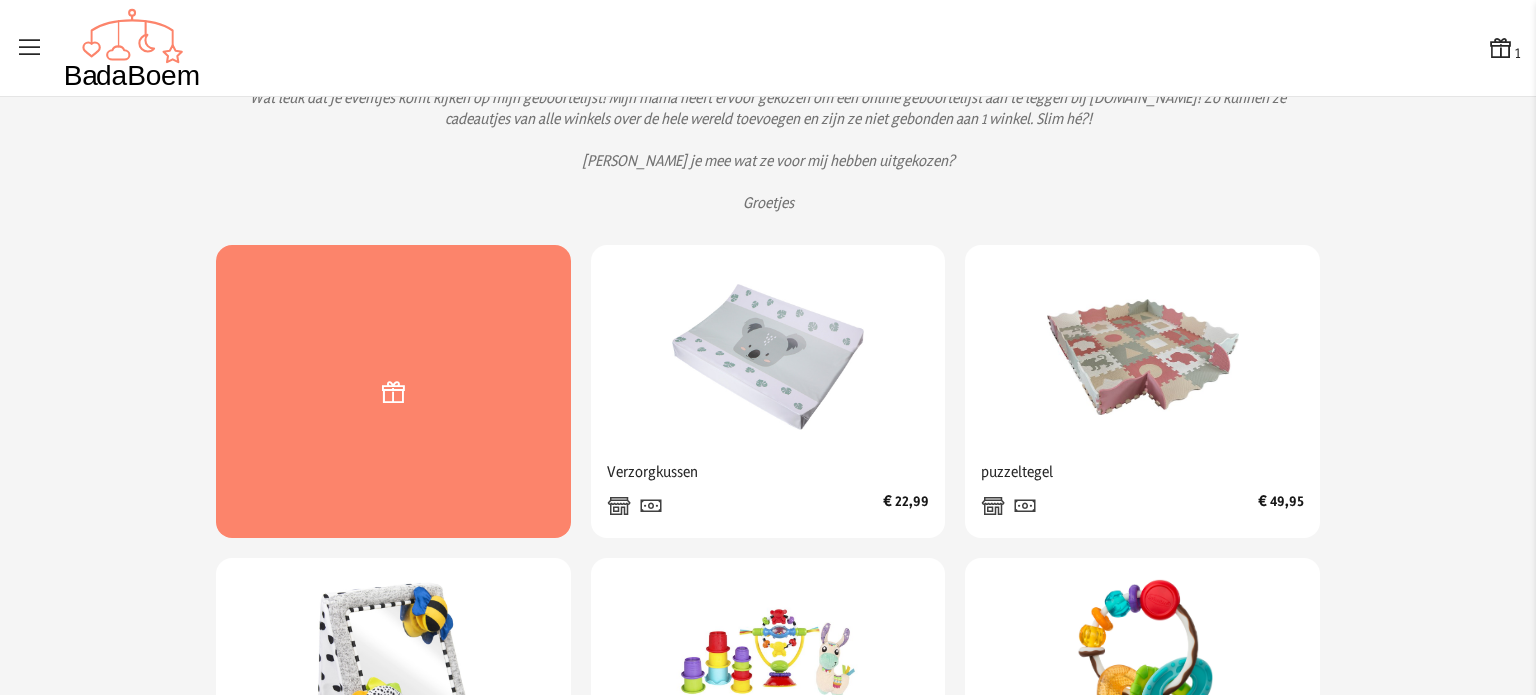 click 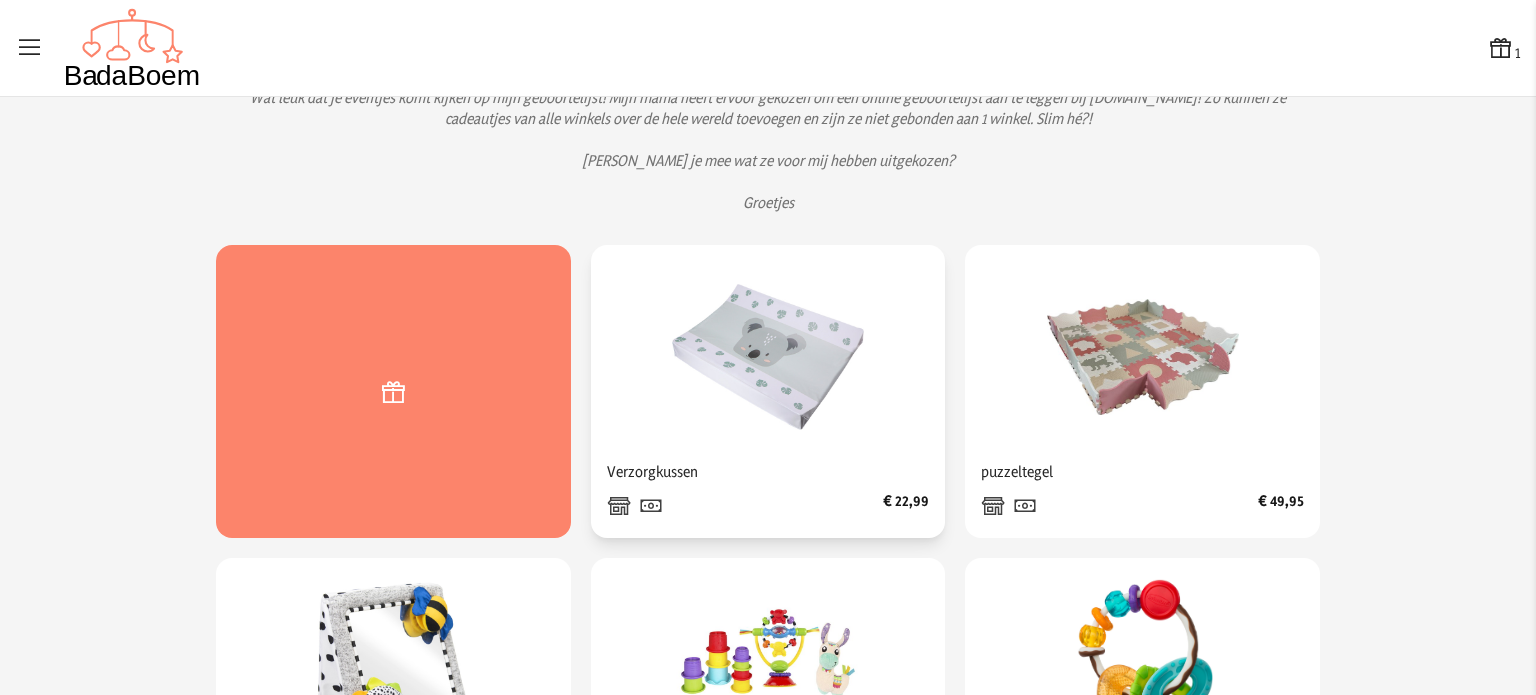 click 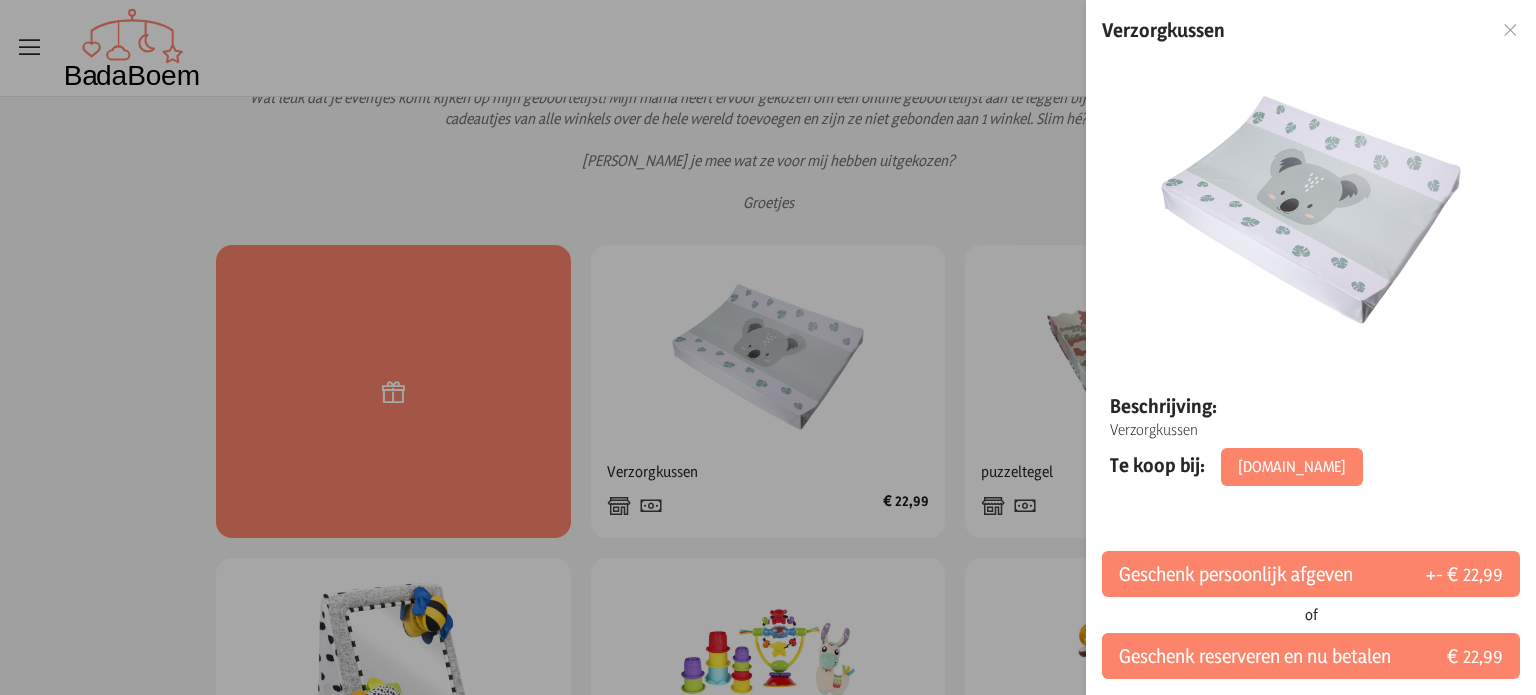 click at bounding box center (1510, 30) 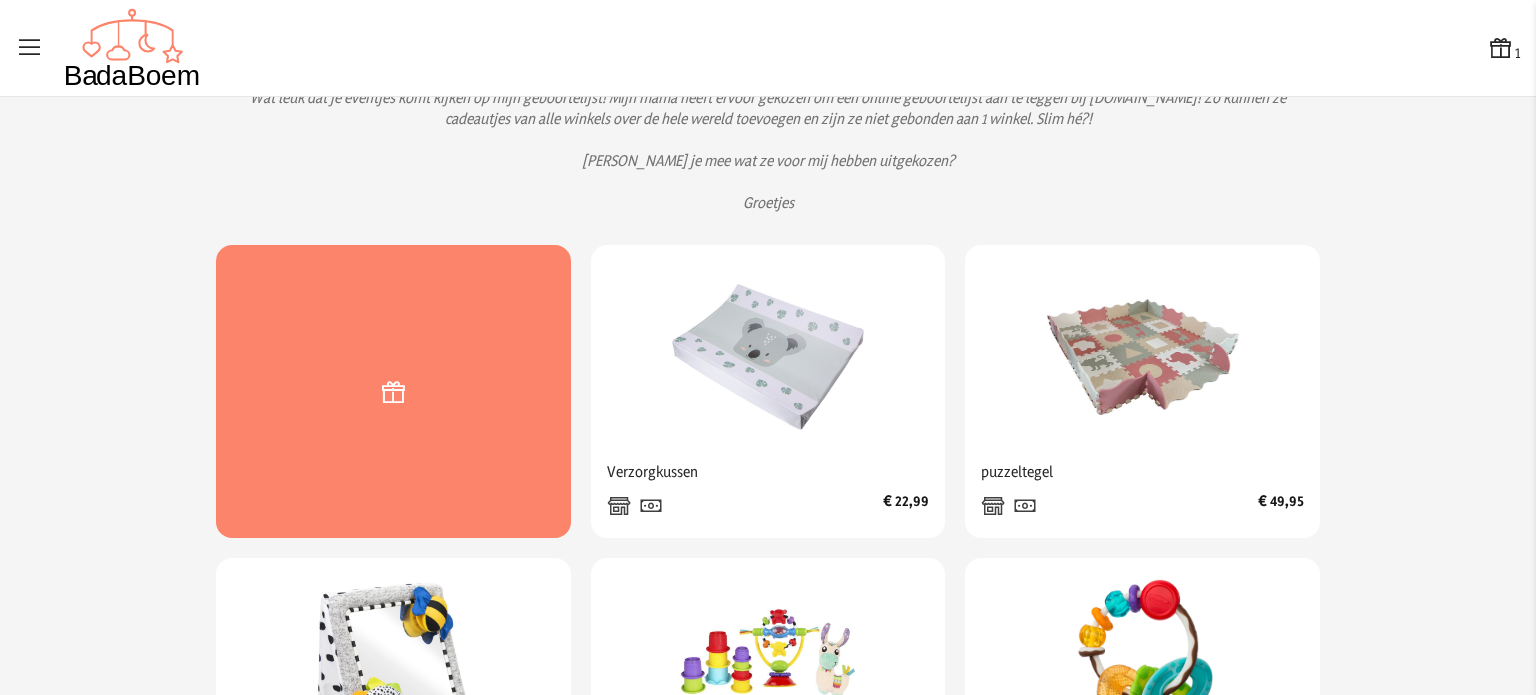 click 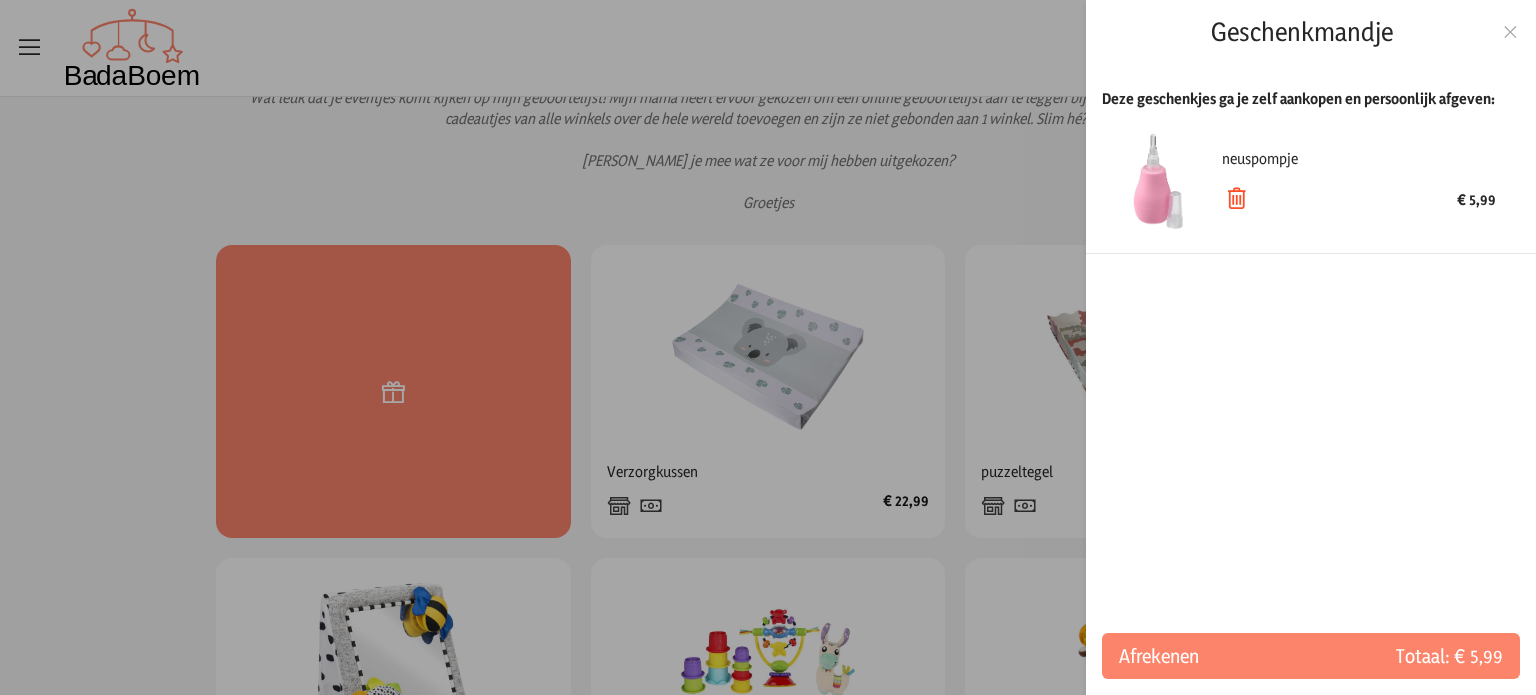 click at bounding box center (1236, 199) 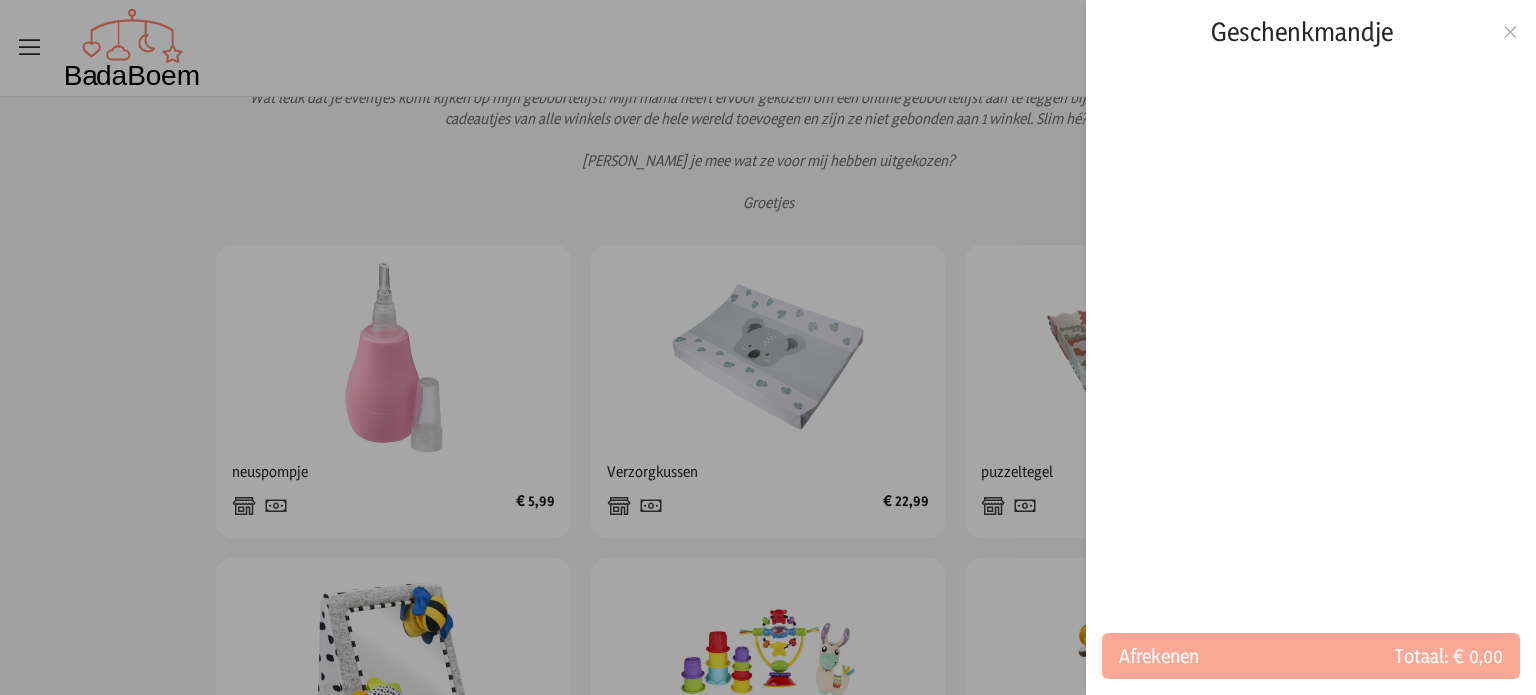 click at bounding box center (768, 347) 